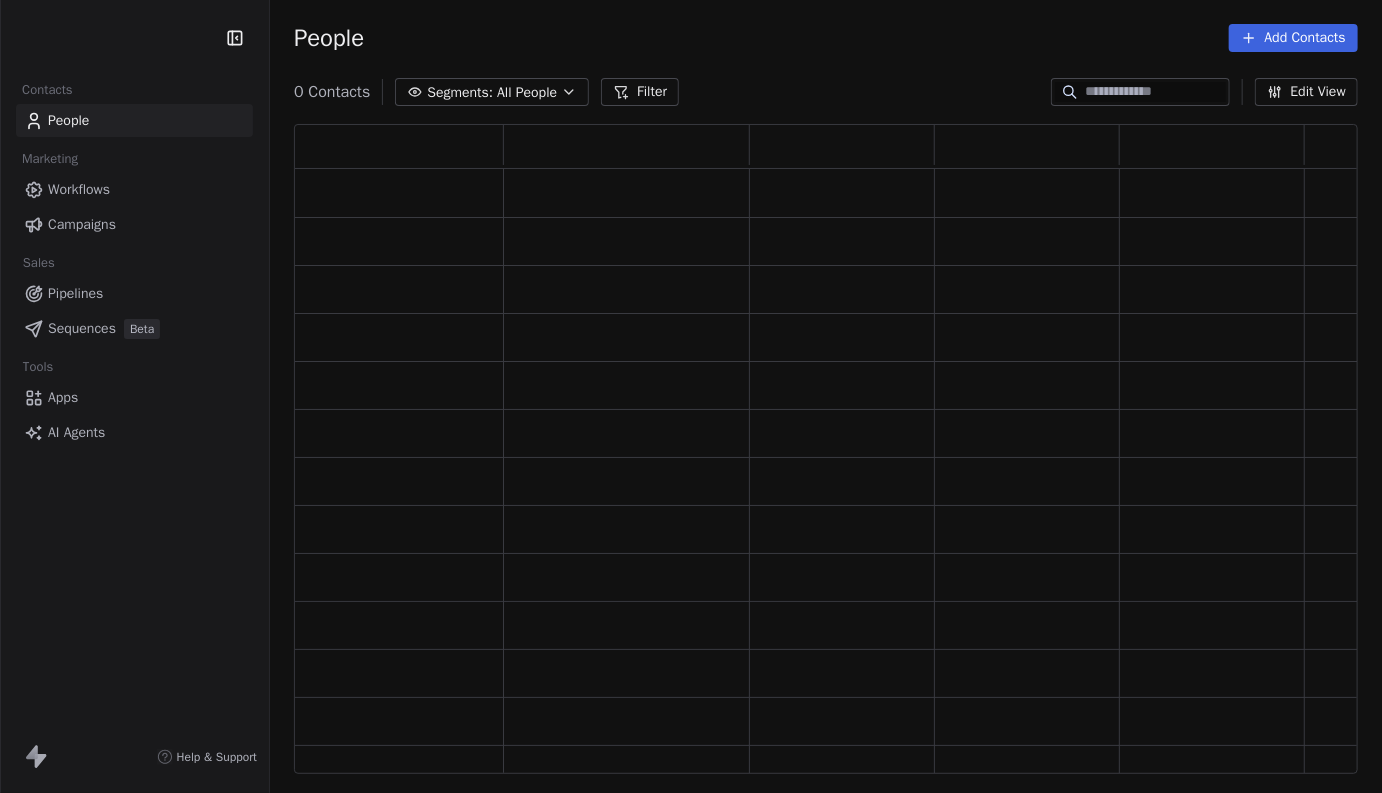 scroll, scrollTop: 0, scrollLeft: 0, axis: both 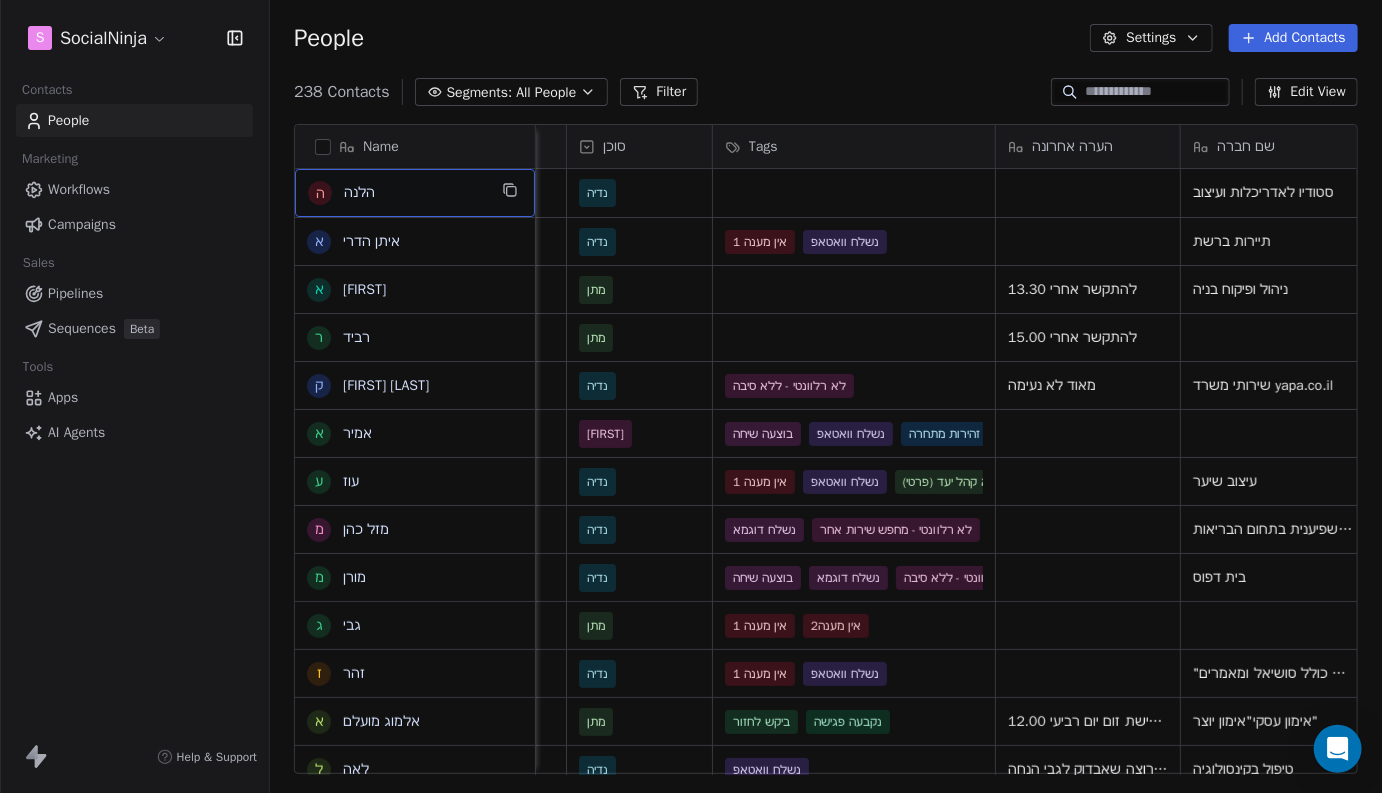click on "Edit View" at bounding box center [1306, 92] 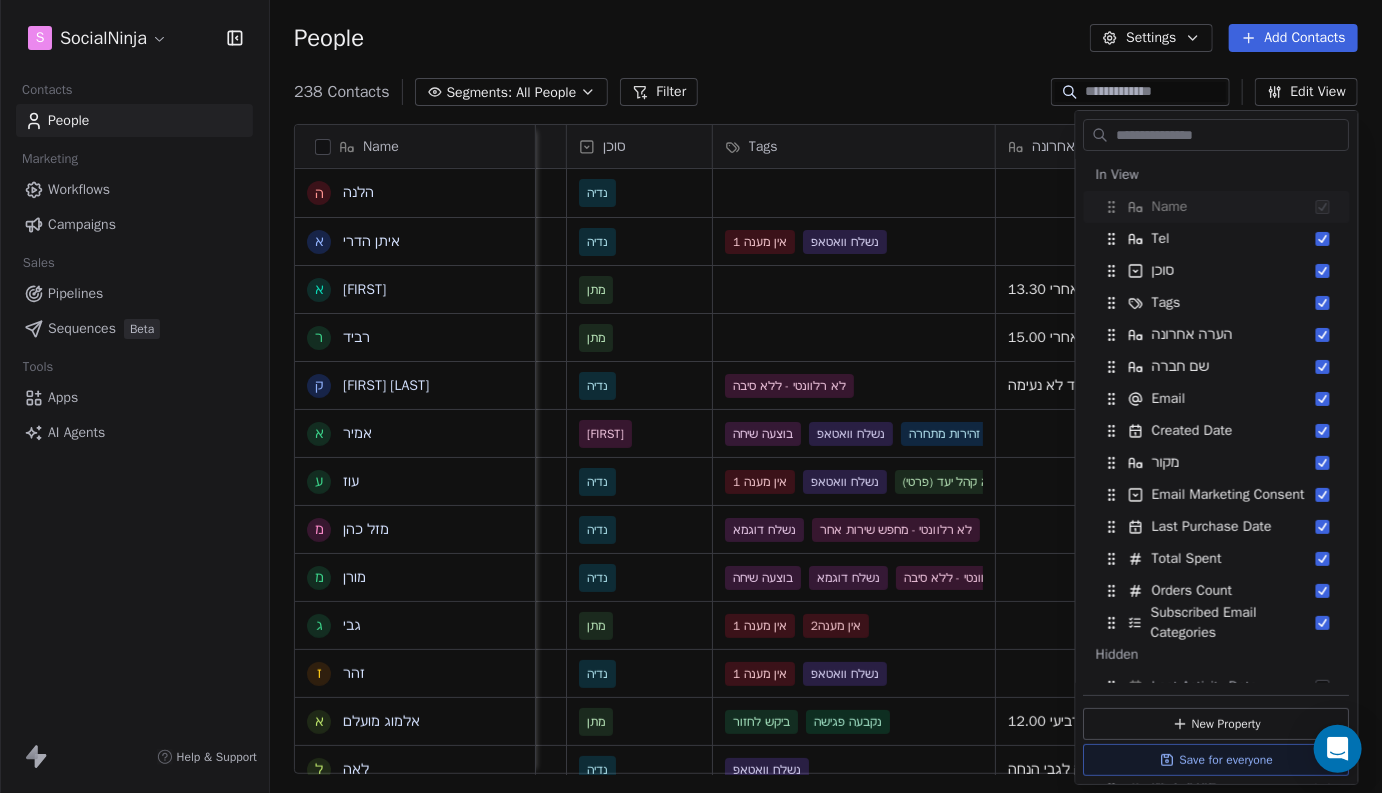 type 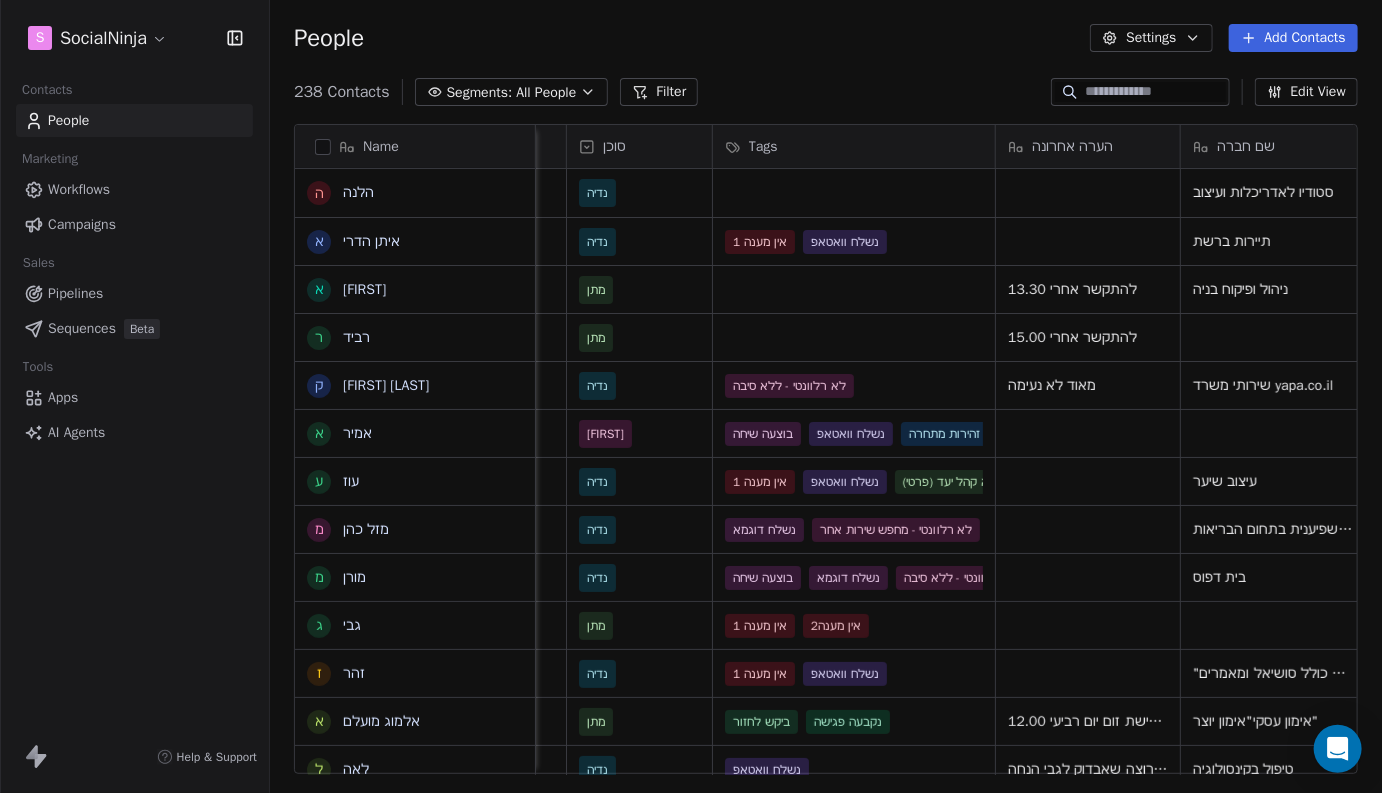 click on "238 Contacts" at bounding box center (342, 92) 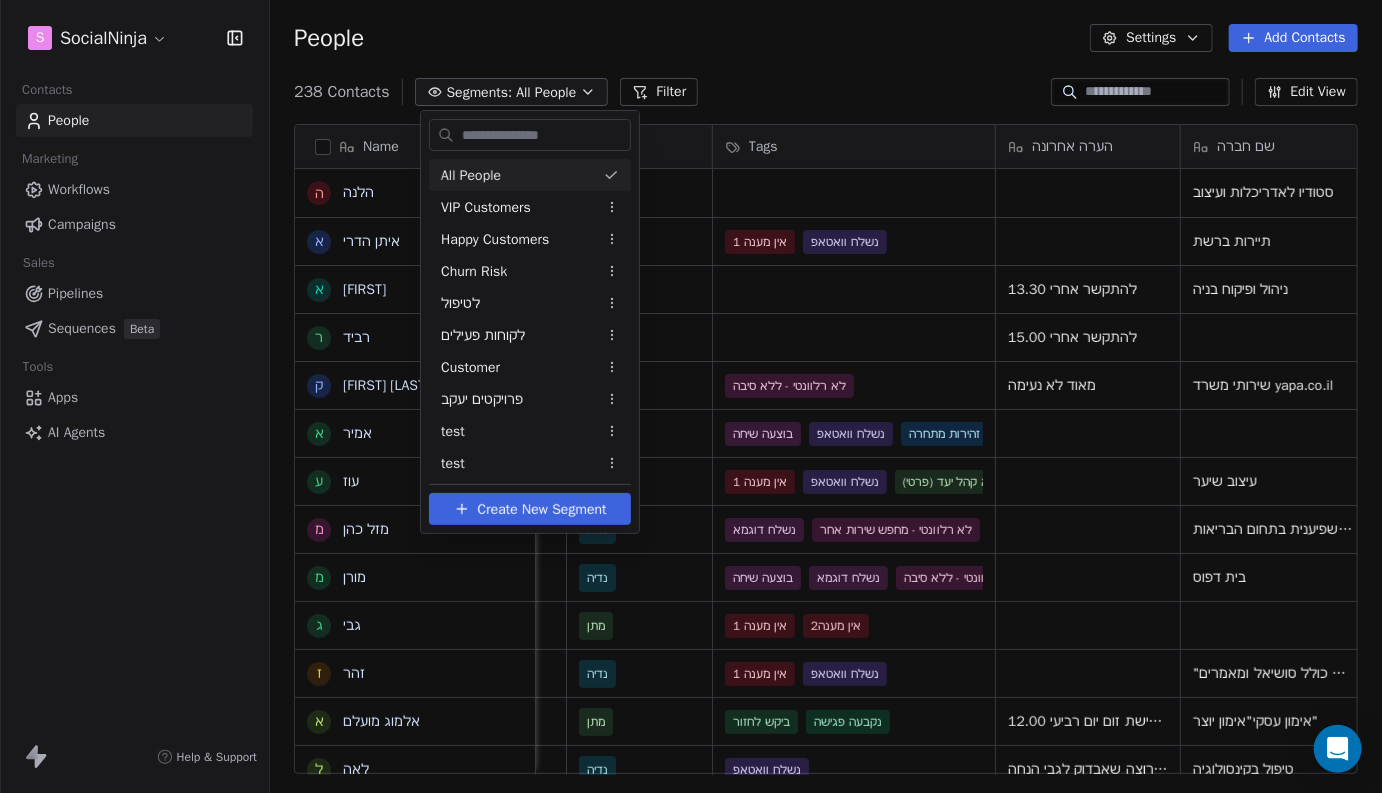 click on "S SocialNinja Contacts People Marketing Workflows Campaigns Sales Pipelines Sequences Beta Tools Apps AI Agents Help & Support People Settings  Add Contacts 238 Contacts Segments: All People Filter  Edit View Tag Add to Sequence Export Name ה הלנה א איתן הדרי א אייל ר רביד ק קוראל אנגלשטיין א אמיר ע עוז מ מזל כהן מ מורן ג גבי ז זהר א אלמוג מועלם ל לאה ח חוי פוזנר א אורלי ברי ק קובי יהושע א אמיר דנצינגר י יניב צנחני ל ליאת ו ויקי דור א אמיר ש שלי י יהודה מורג ל ליאורה ח חגיא ה הדס י יעקב ד דורון דישבק נ נועם סגל ז זיוה ש שלומי ת תומר ת תהילה קדוש Tel סוכן Tags הערה אחרונה שם חברה Email Created Date AST מקור 0548862823 נדיה סטודיו לאדריכלות ועיצוב lenushca@gmail.com Jul 13, 2025 10:45 AM 0545684052 נדיה אין מענה 1 מתן" at bounding box center (691, 396) 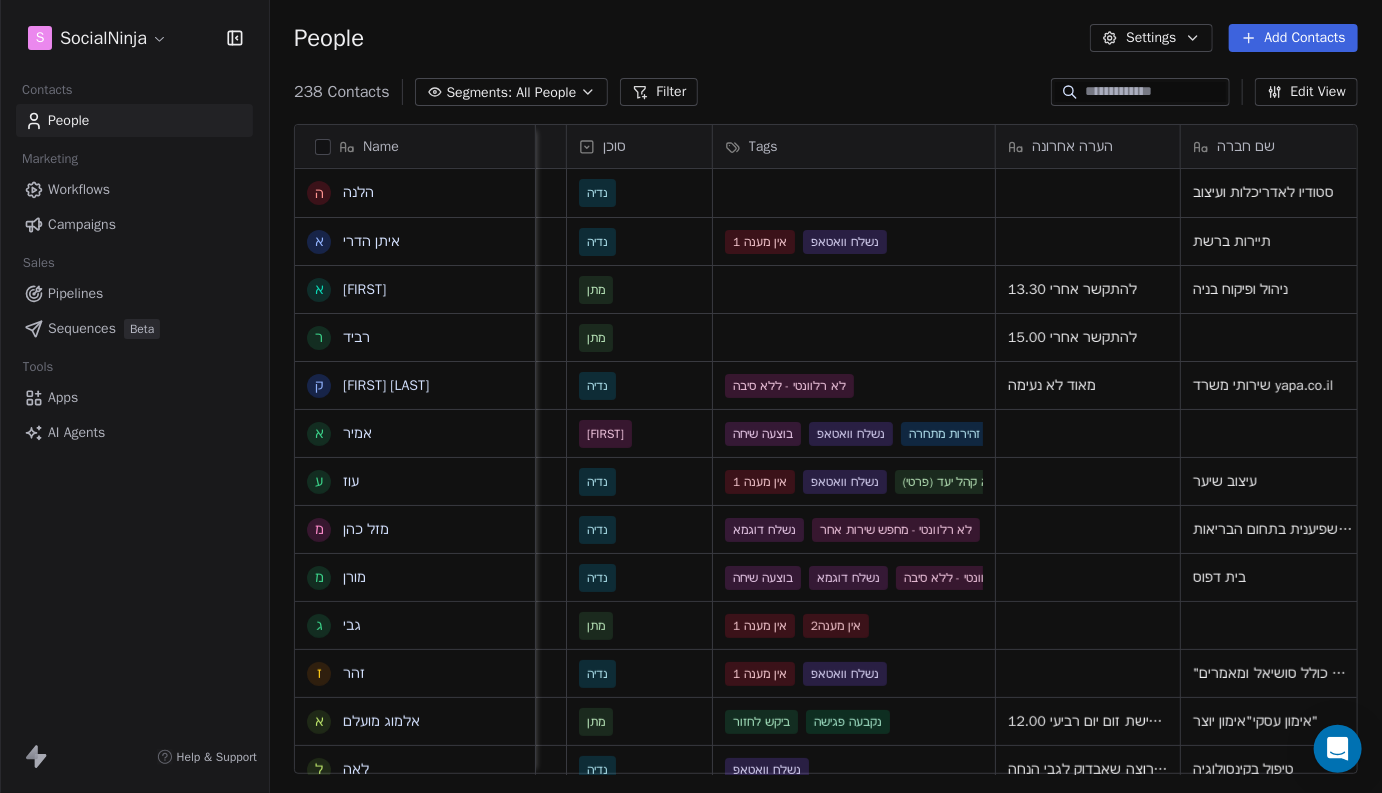click 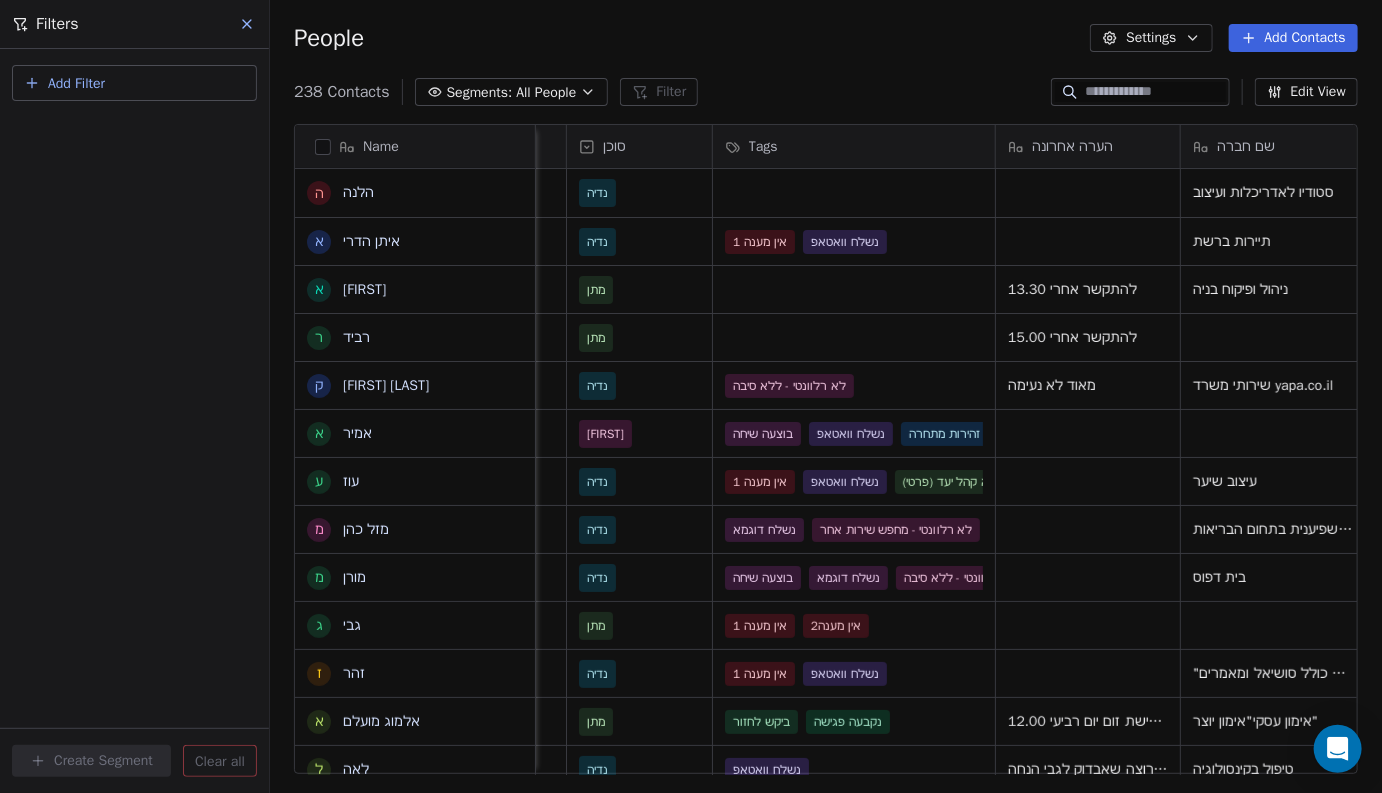 click on "People Settings  Add Contacts" at bounding box center [826, 38] 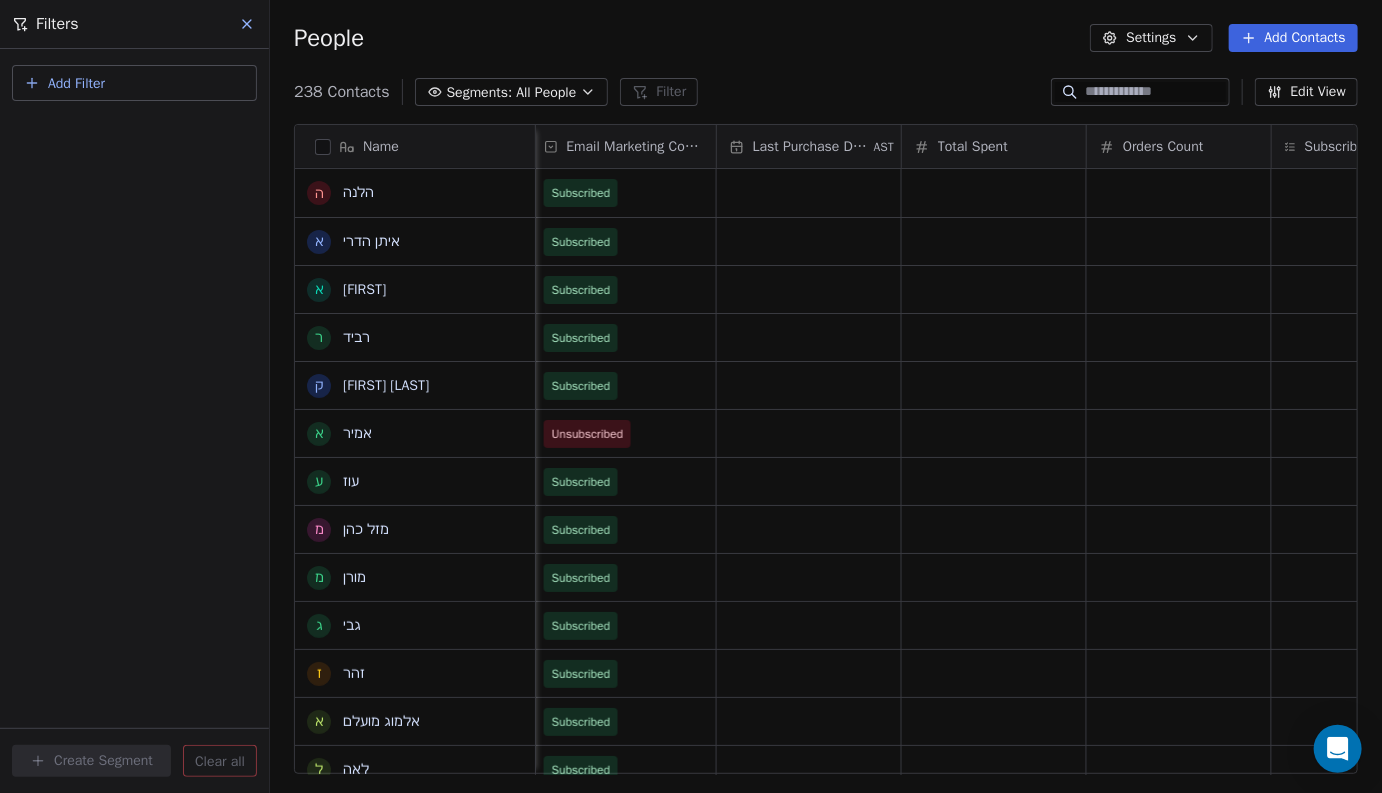 scroll, scrollTop: 0, scrollLeft: 1607, axis: horizontal 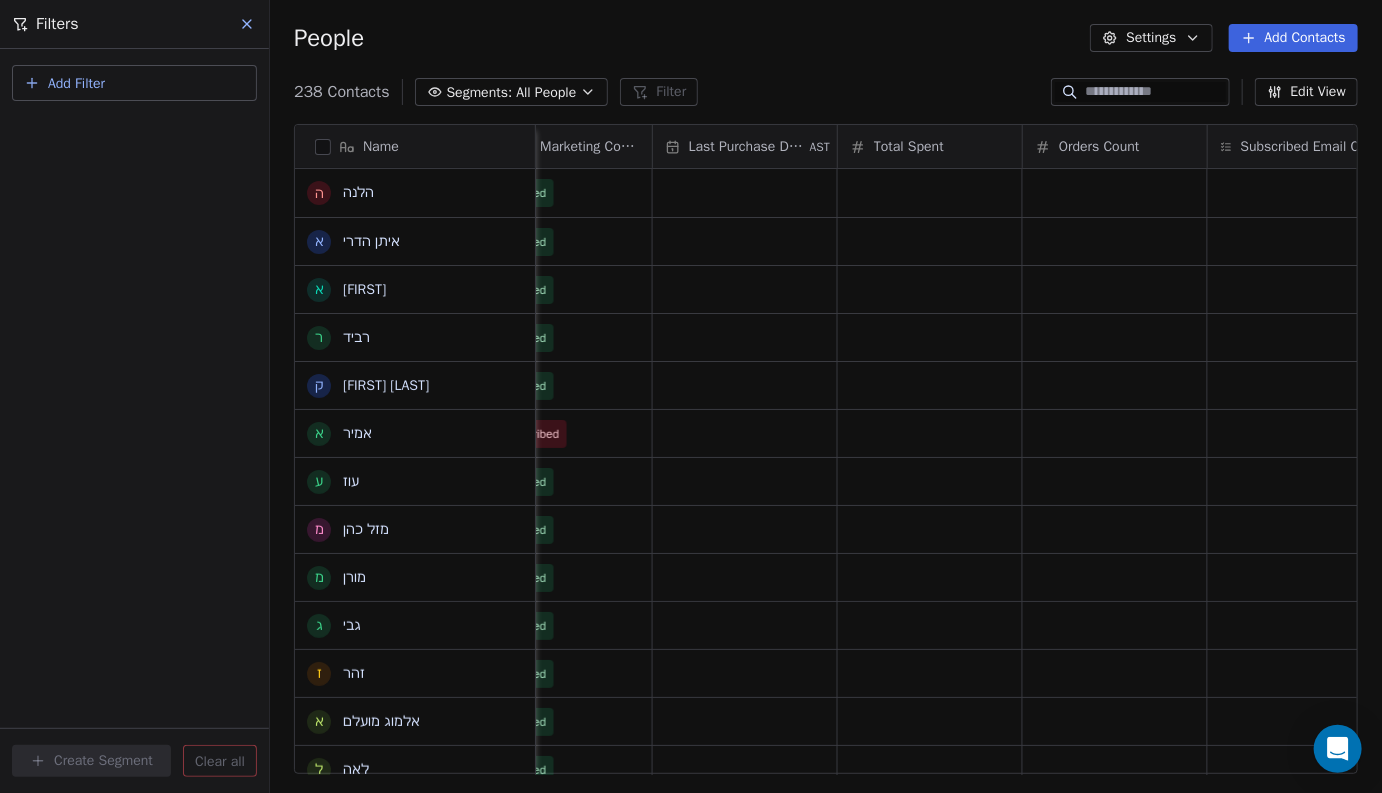 click on "Settings" at bounding box center [1151, 38] 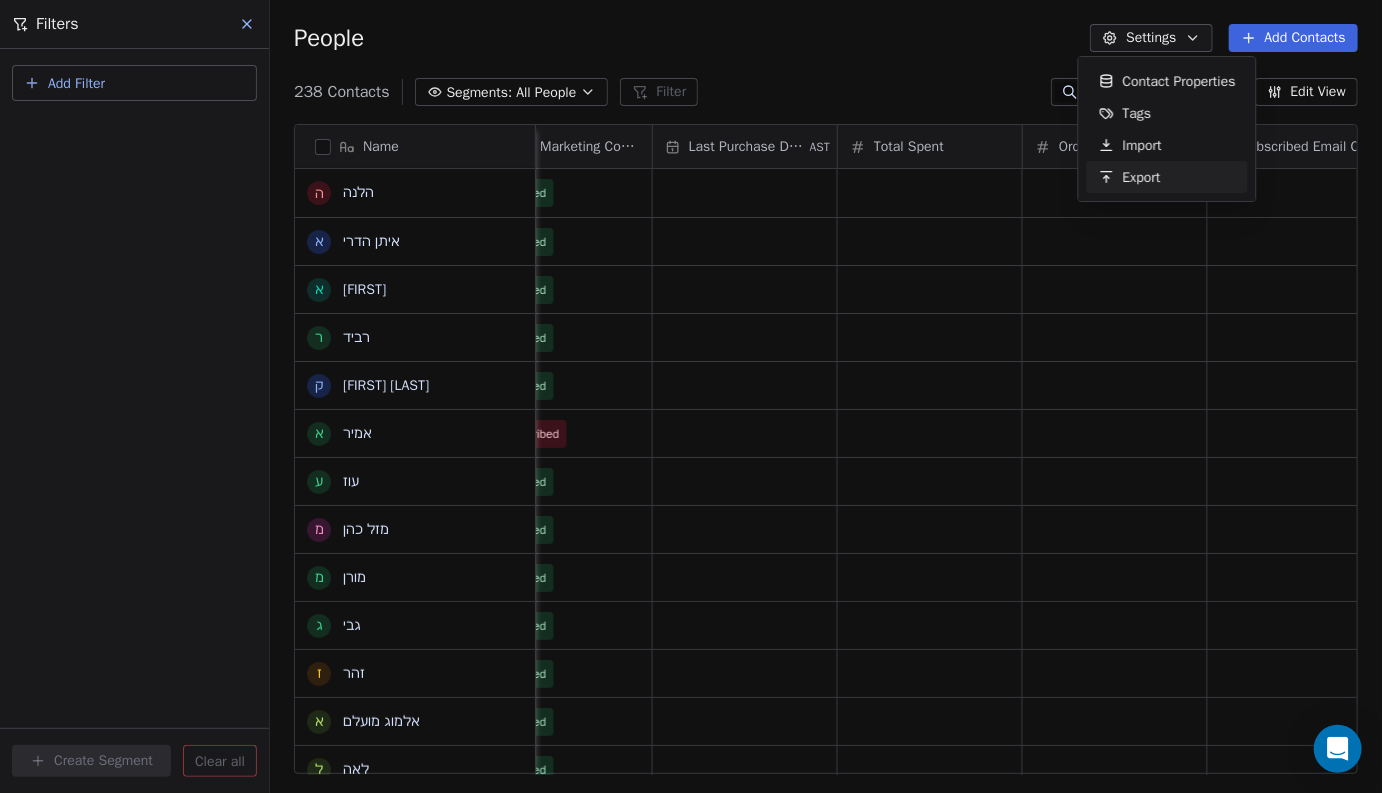 click on "Export" at bounding box center [1142, 177] 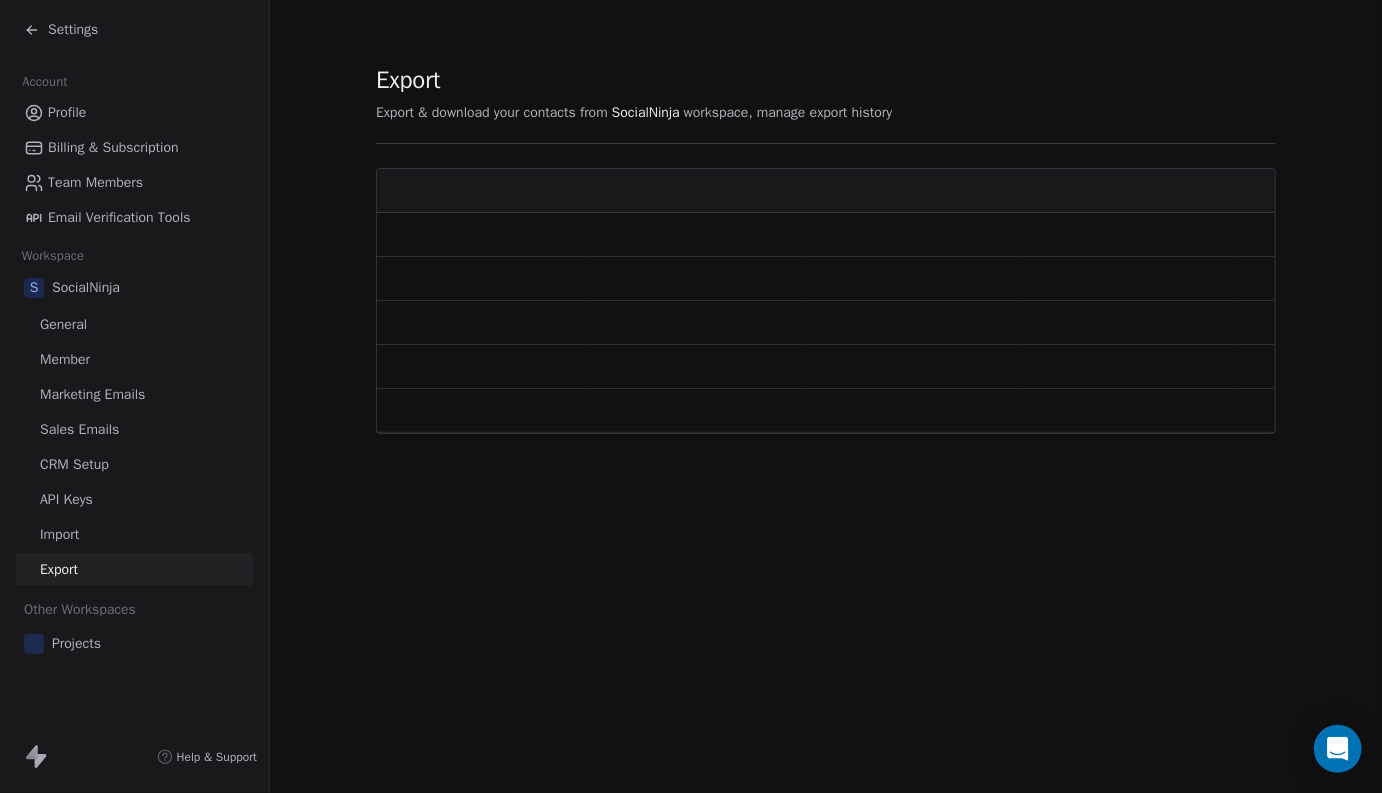 scroll, scrollTop: 0, scrollLeft: 0, axis: both 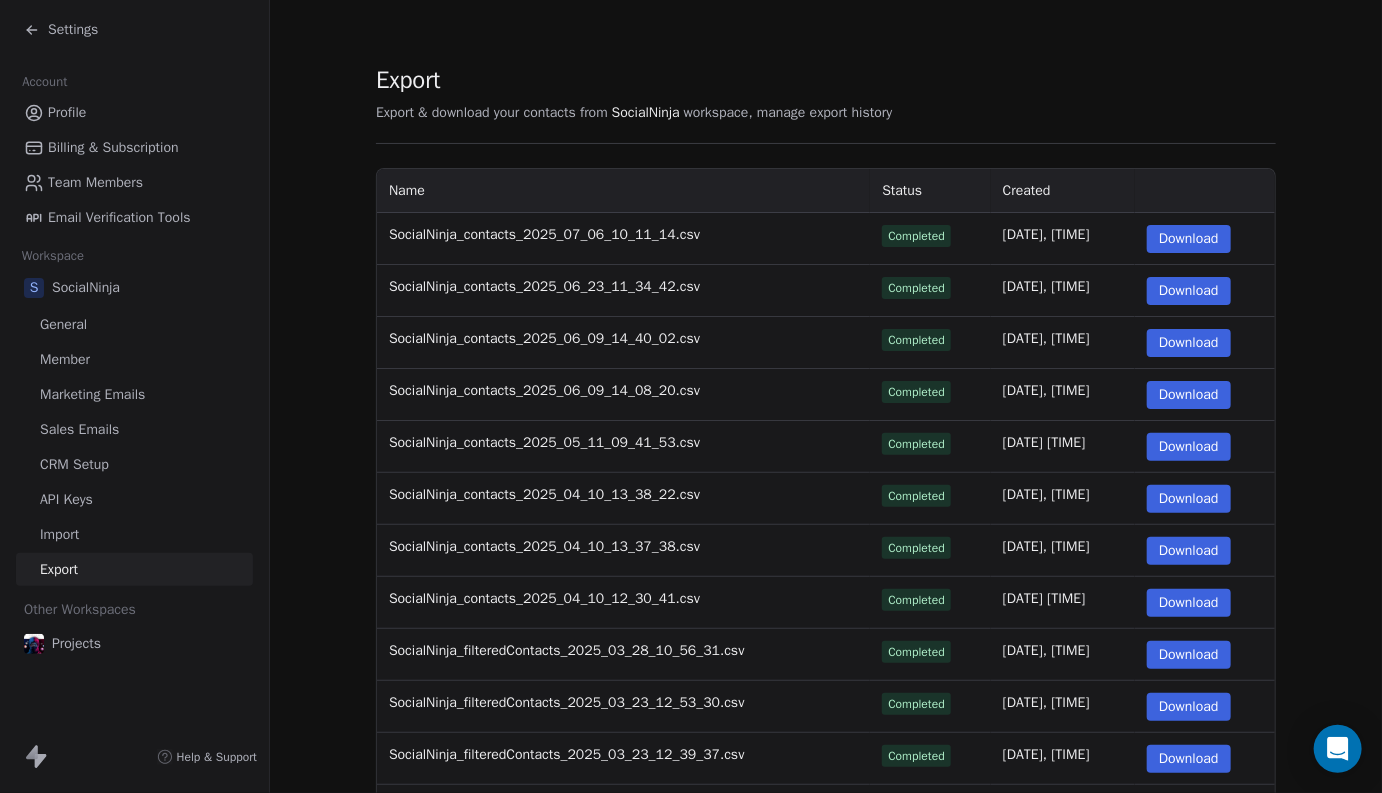 click on "Download" at bounding box center [1189, 239] 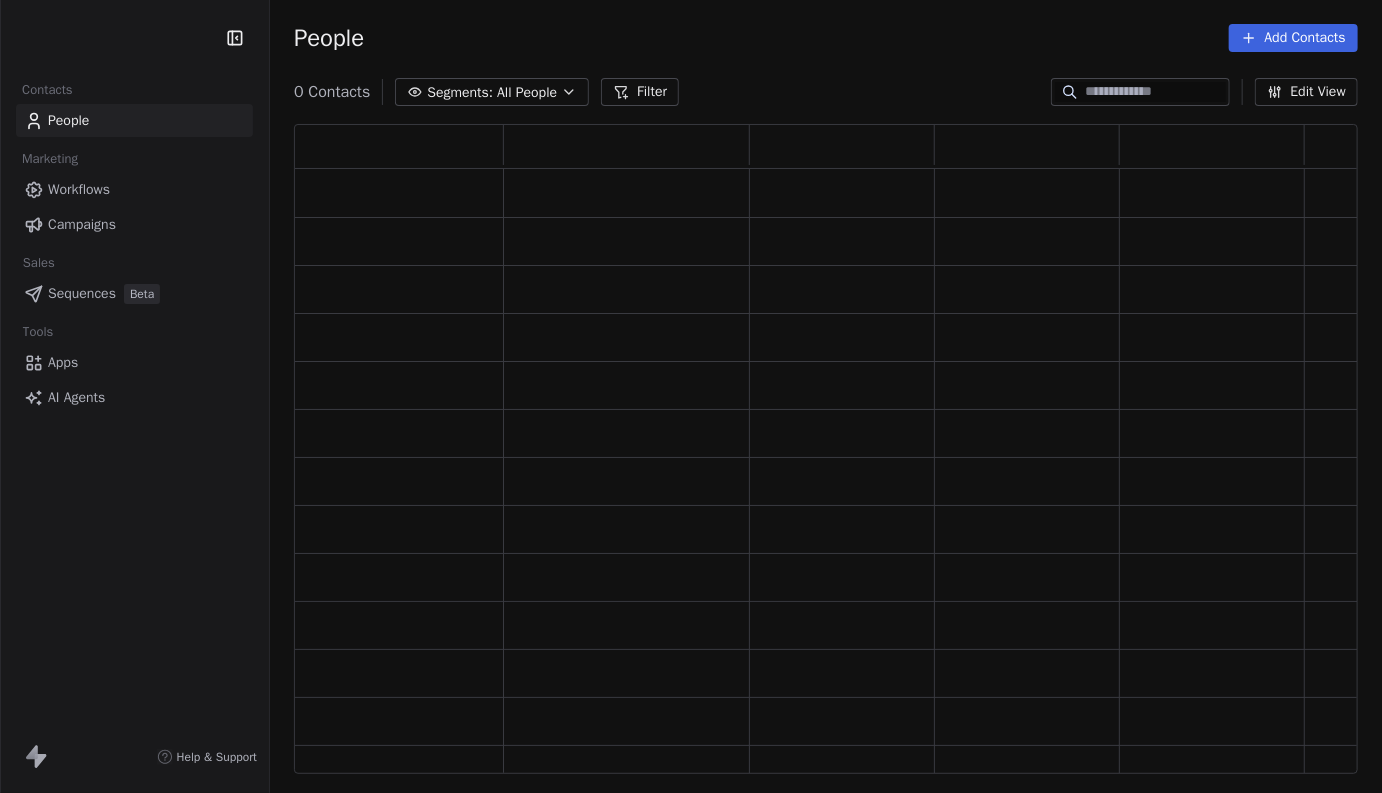 scroll, scrollTop: 0, scrollLeft: 0, axis: both 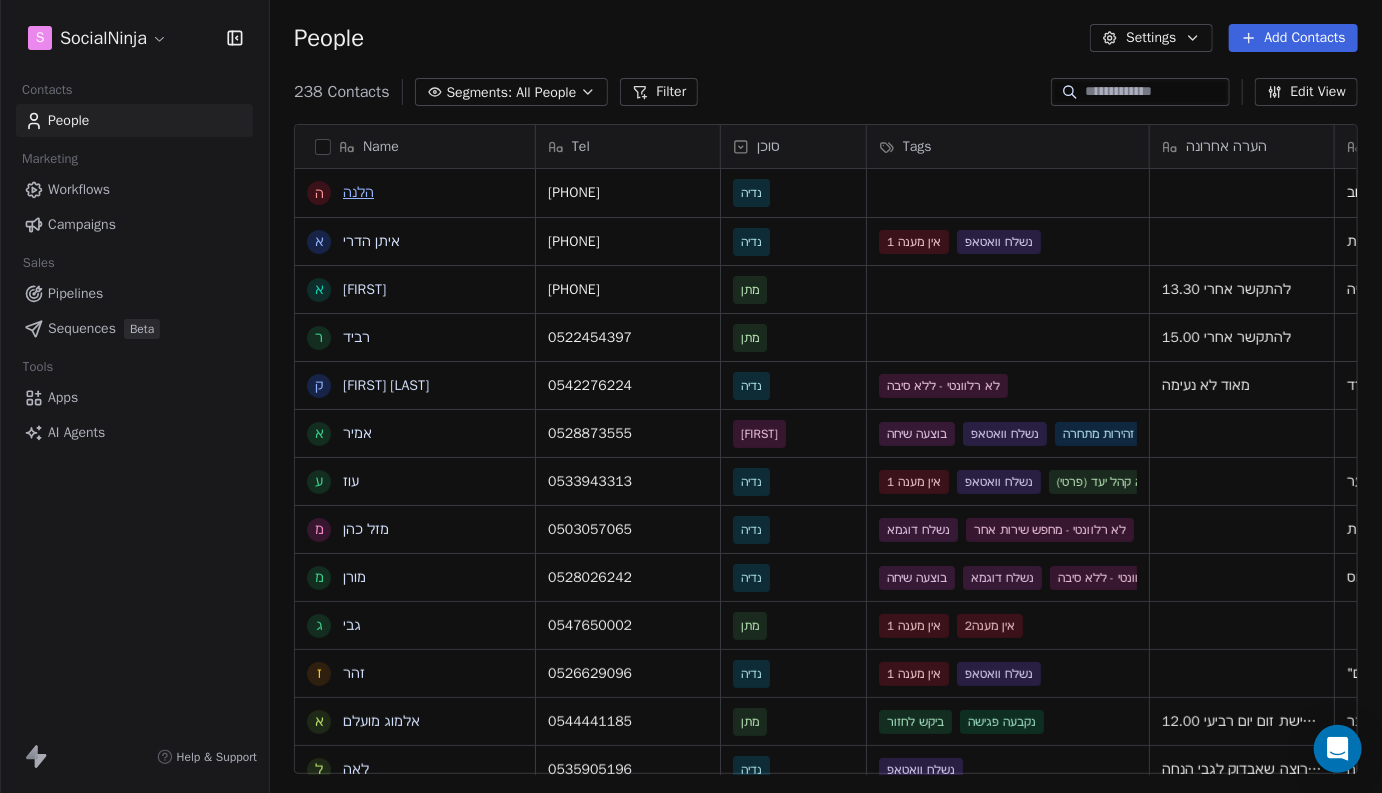 click on "הלנה" at bounding box center (358, 192) 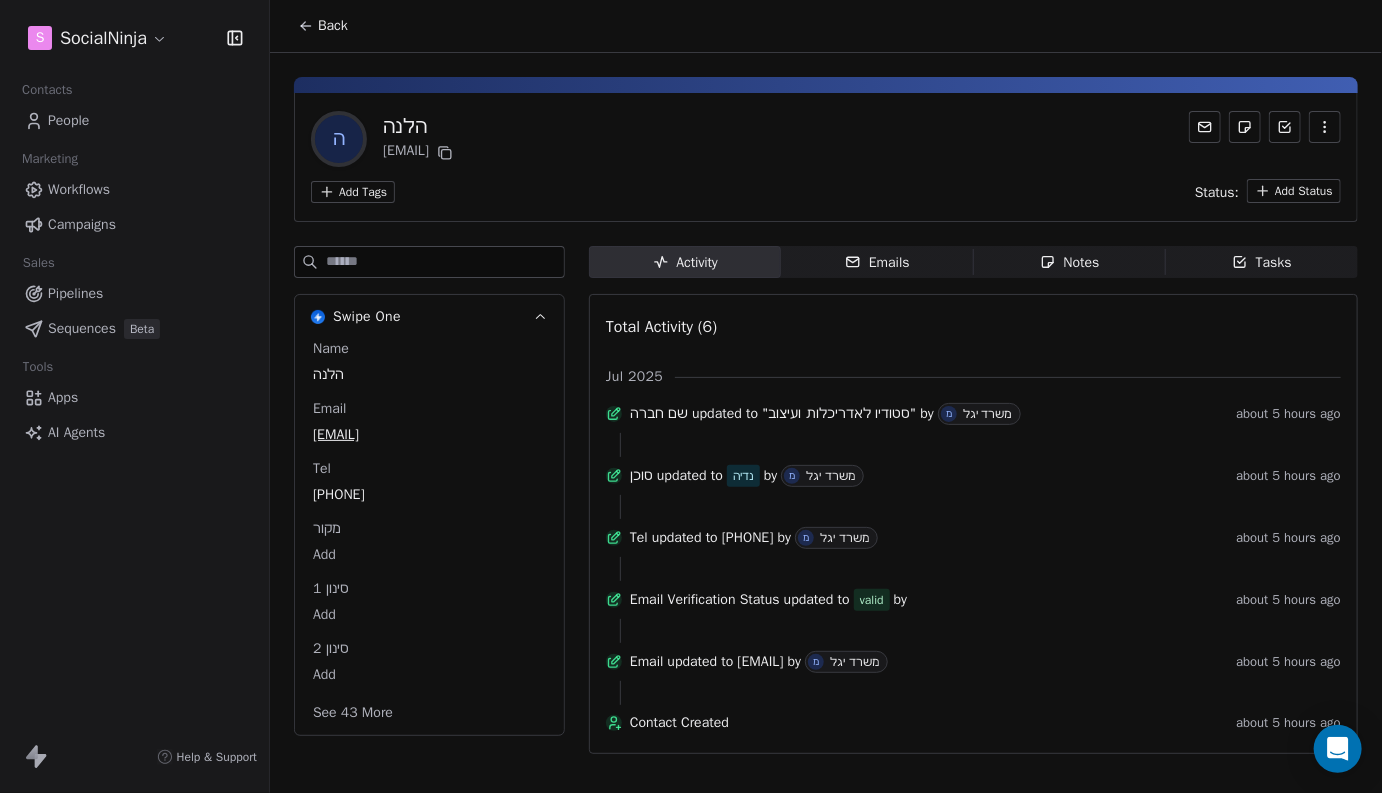 scroll, scrollTop: 0, scrollLeft: 0, axis: both 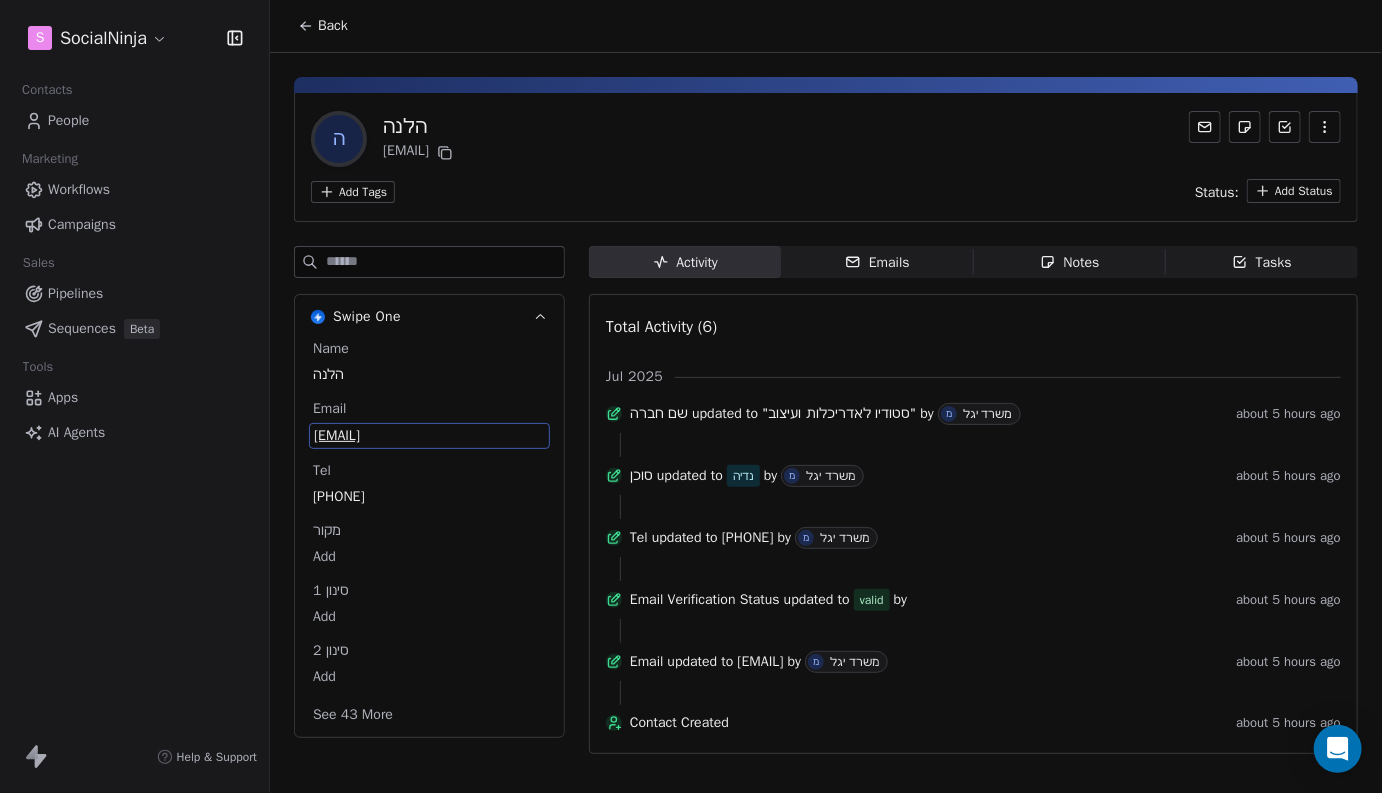 drag, startPoint x: 460, startPoint y: 438, endPoint x: 385, endPoint y: 423, distance: 76.48529 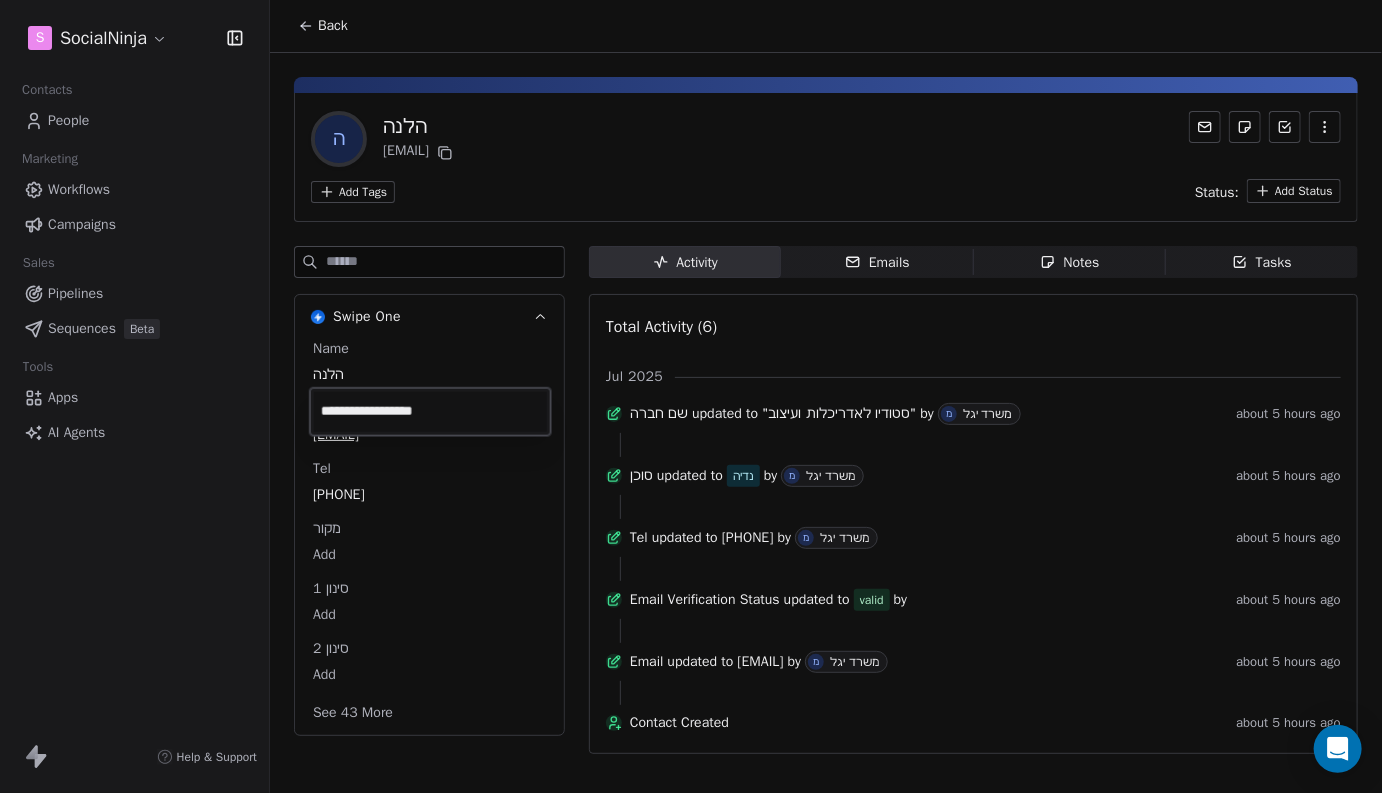 click on "S SocialNinja Contacts People Marketing Workflows Campaigns Sales Pipelines Sequences Beta Tools Apps AI Agents Help & Support Back ה הלנה lenushca@gmail.com  Add Tags Status:   Add Status Swipe One Name הלנה Email lenushca@gmail.com Tel 0548862823 מקור Add סינון 1 Add סינון 2 Add See   43   More   Activity Activity Emails Emails   Notes   Notes Tasks Tasks Total Activity (6) Jul 2025 שם חברה updated to "סטודיו לאדריכלות ועיצוב" by מ משרד יגל   about 5 hours ago סוכן updated to נדיה by מ משרד יגל   about 5 hours ago Tel updated to "0548862823" by מ משרד יגל   about 5 hours ago Email Verification Status updated to valid by   about 5 hours ago Email updated to "lenushca@gmail.com" by מ משרד יגל   about 5 hours ago Contact Created   about 5 hours ago
×" at bounding box center (691, 396) 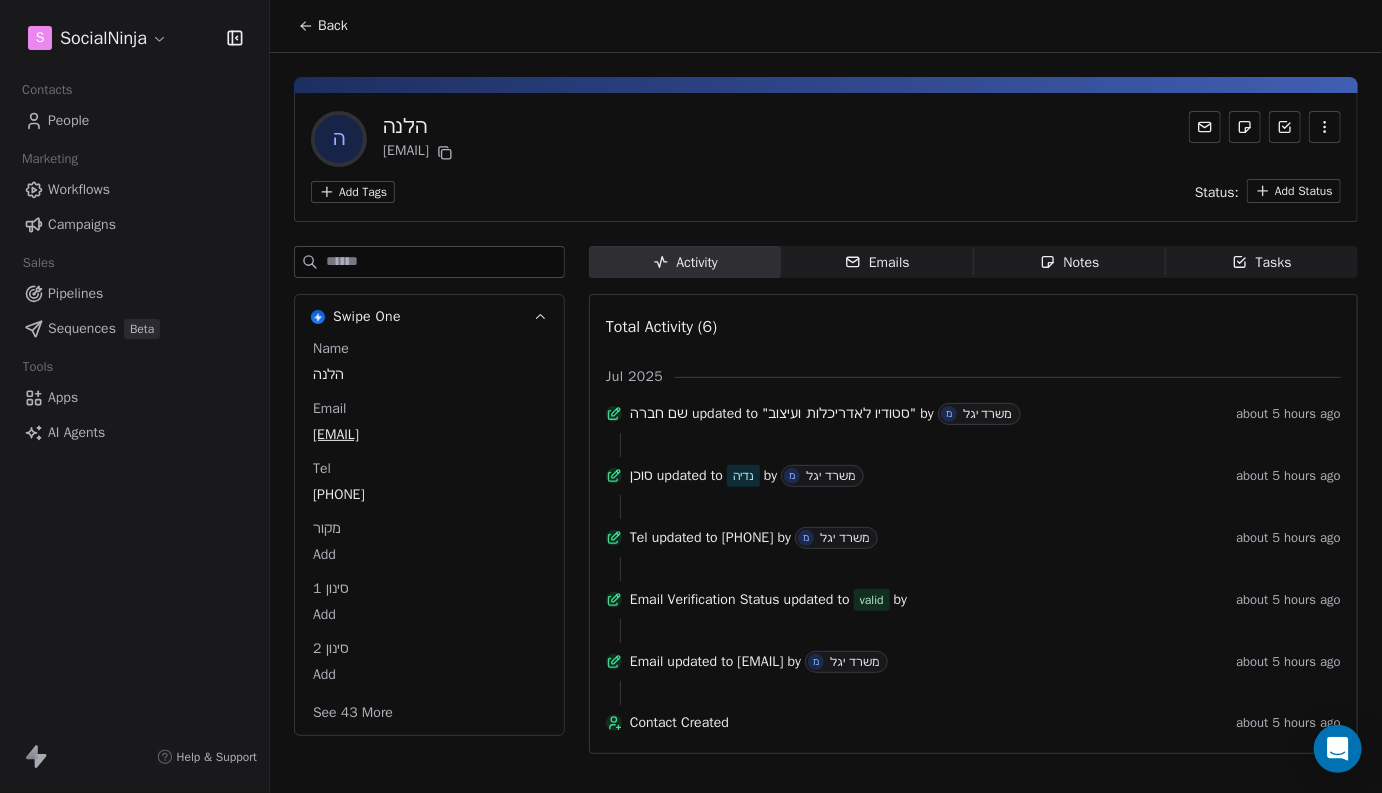 click on "Pipelines" at bounding box center (75, 293) 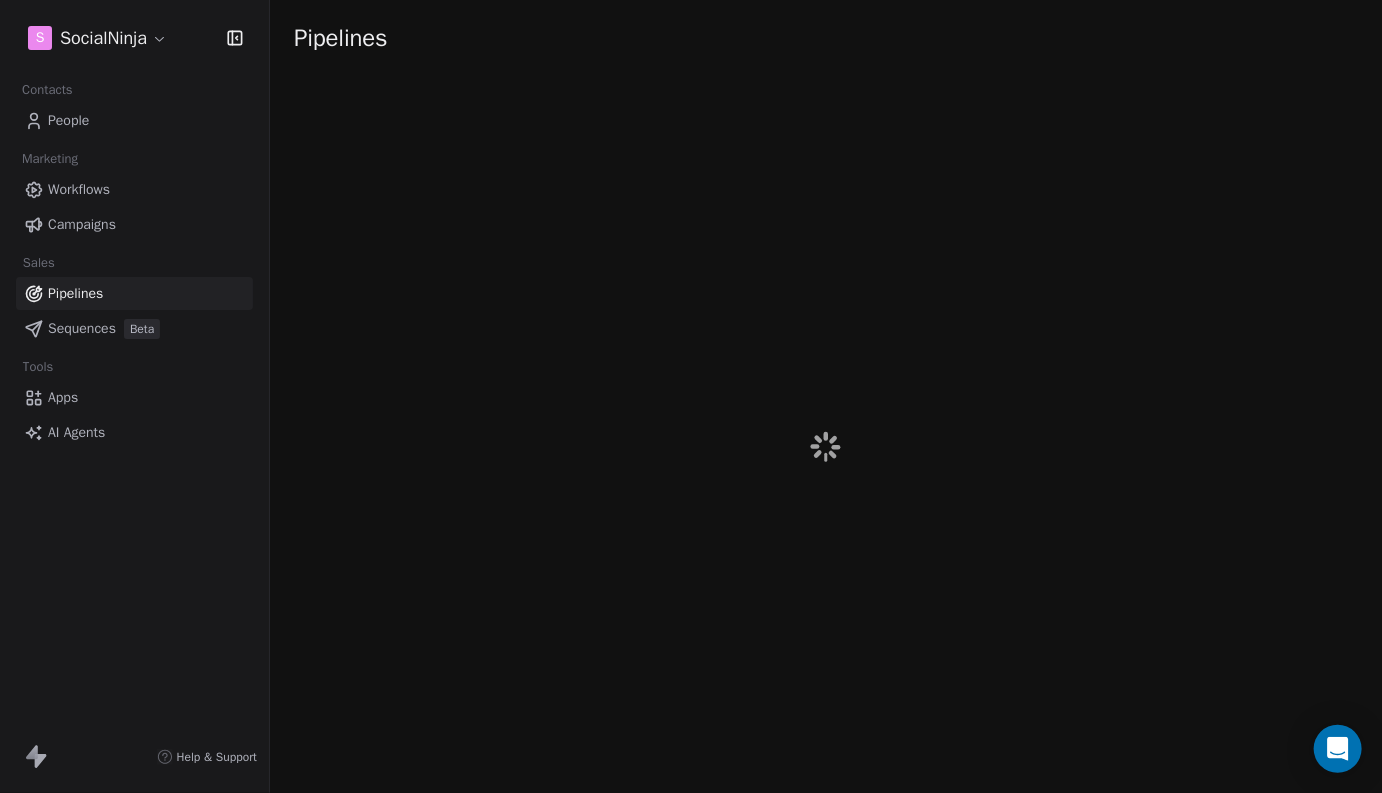 scroll, scrollTop: 0, scrollLeft: 0, axis: both 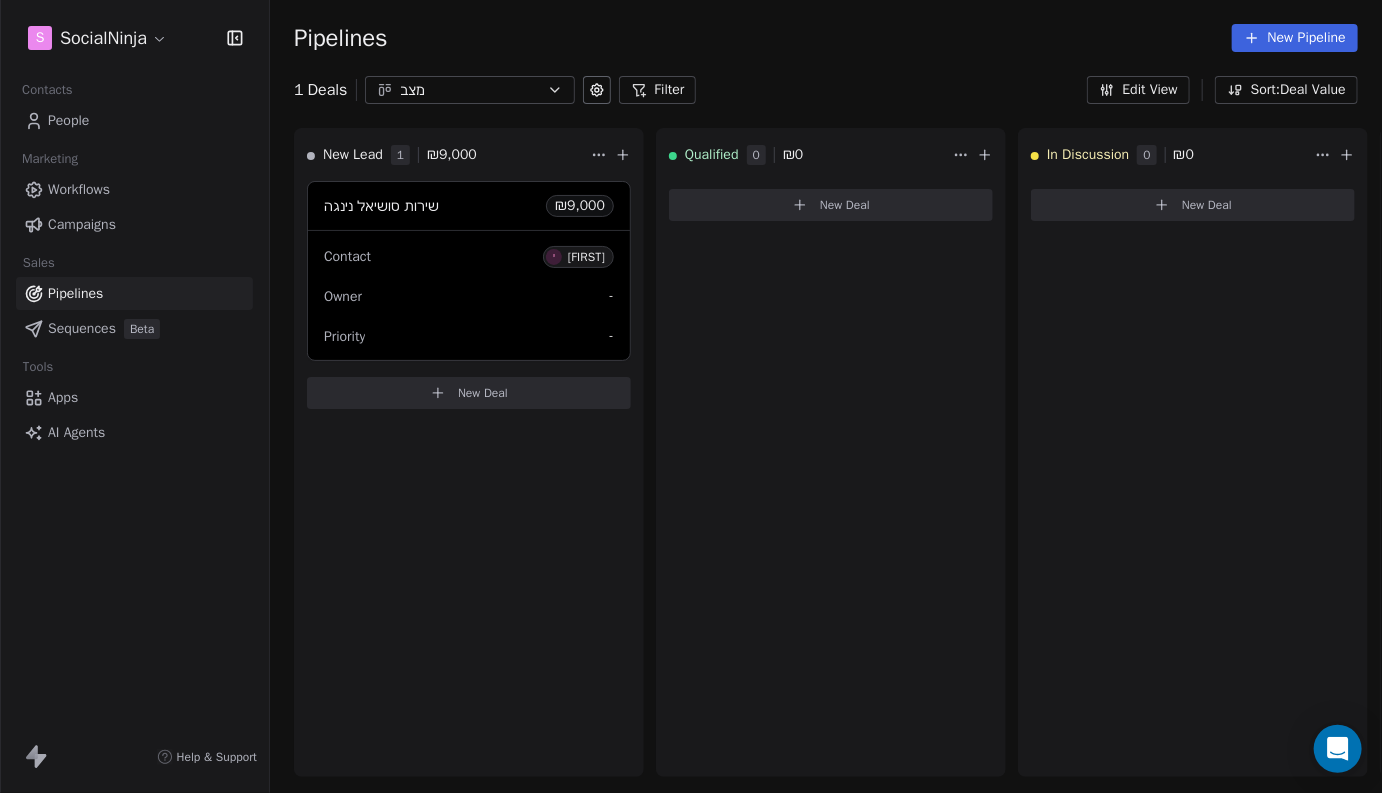 click on "Workflows" at bounding box center (79, 189) 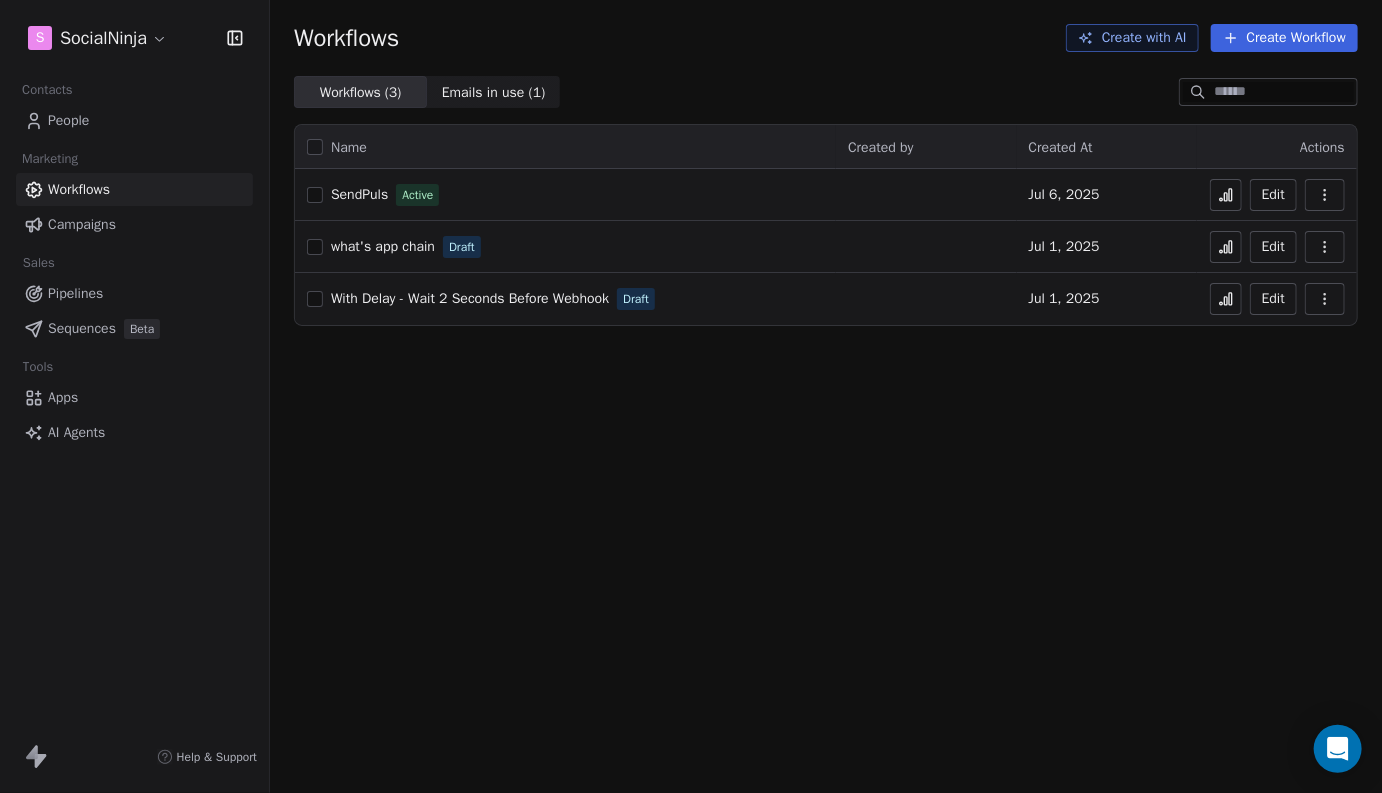 scroll, scrollTop: 0, scrollLeft: 0, axis: both 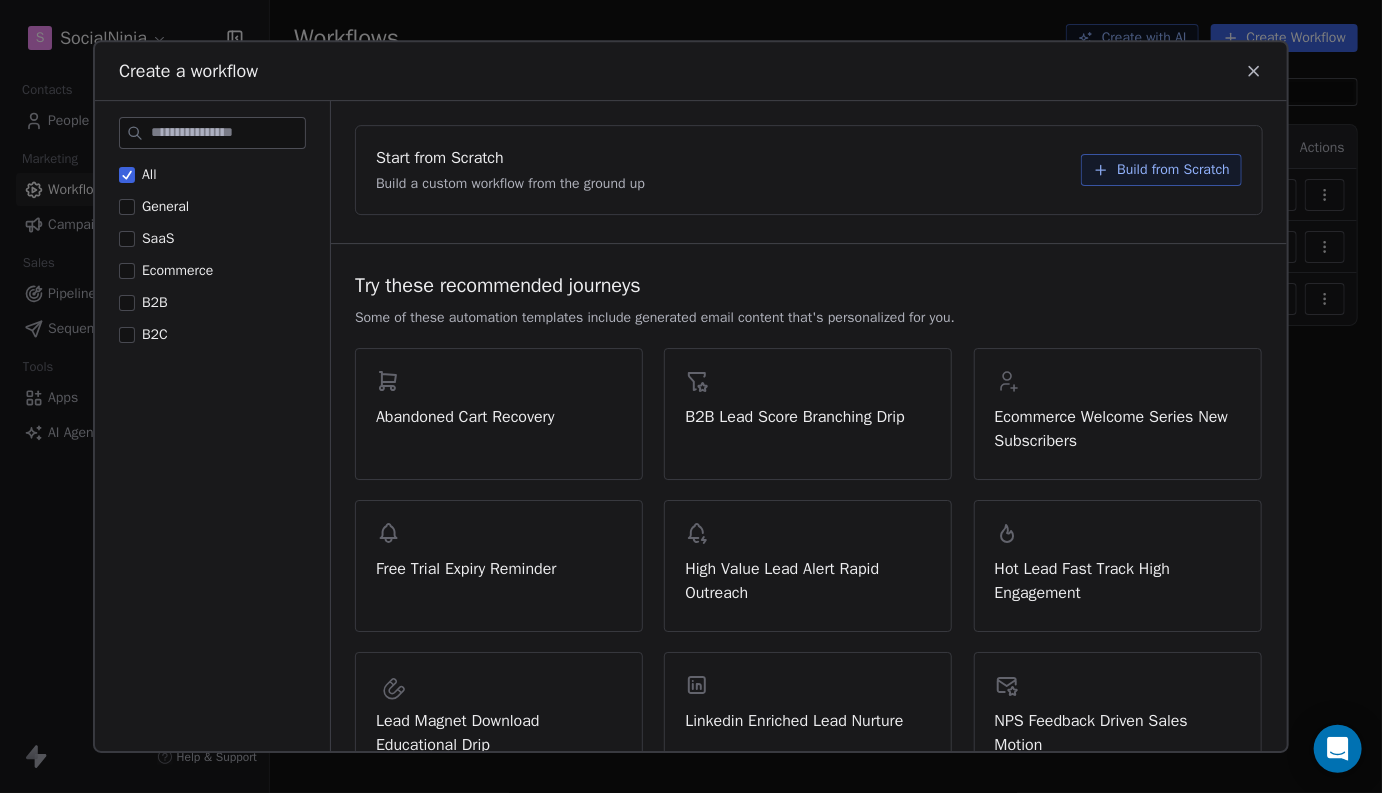 click 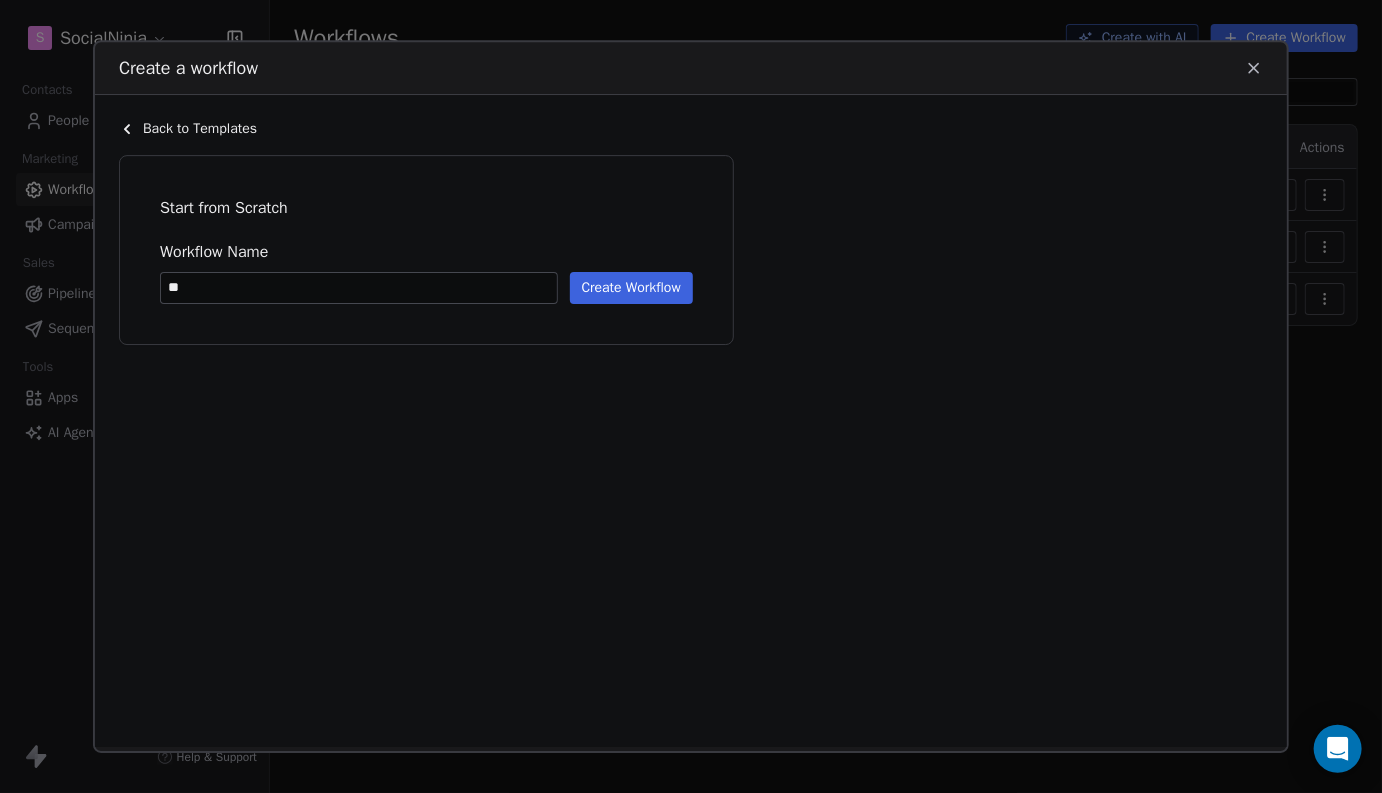 type on "*" 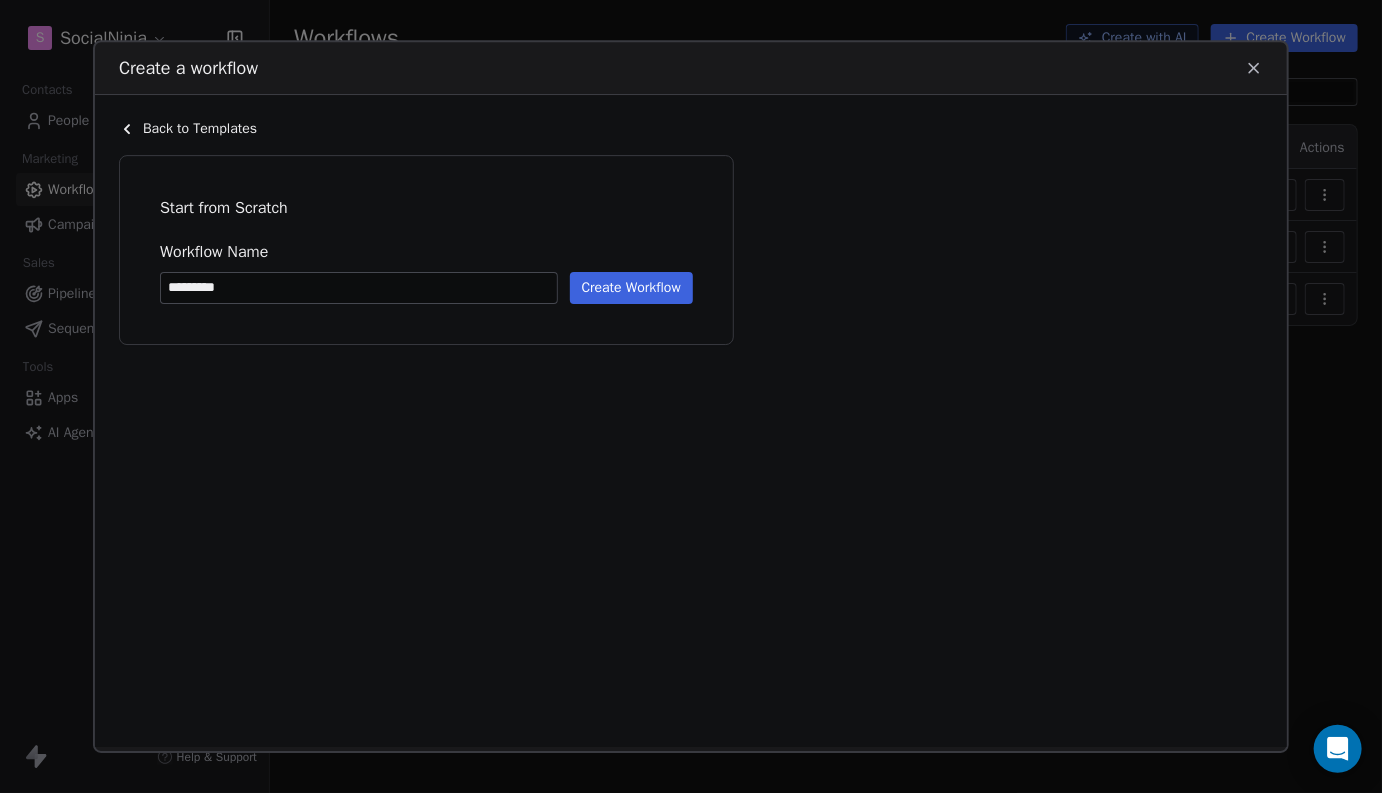 type on "*********" 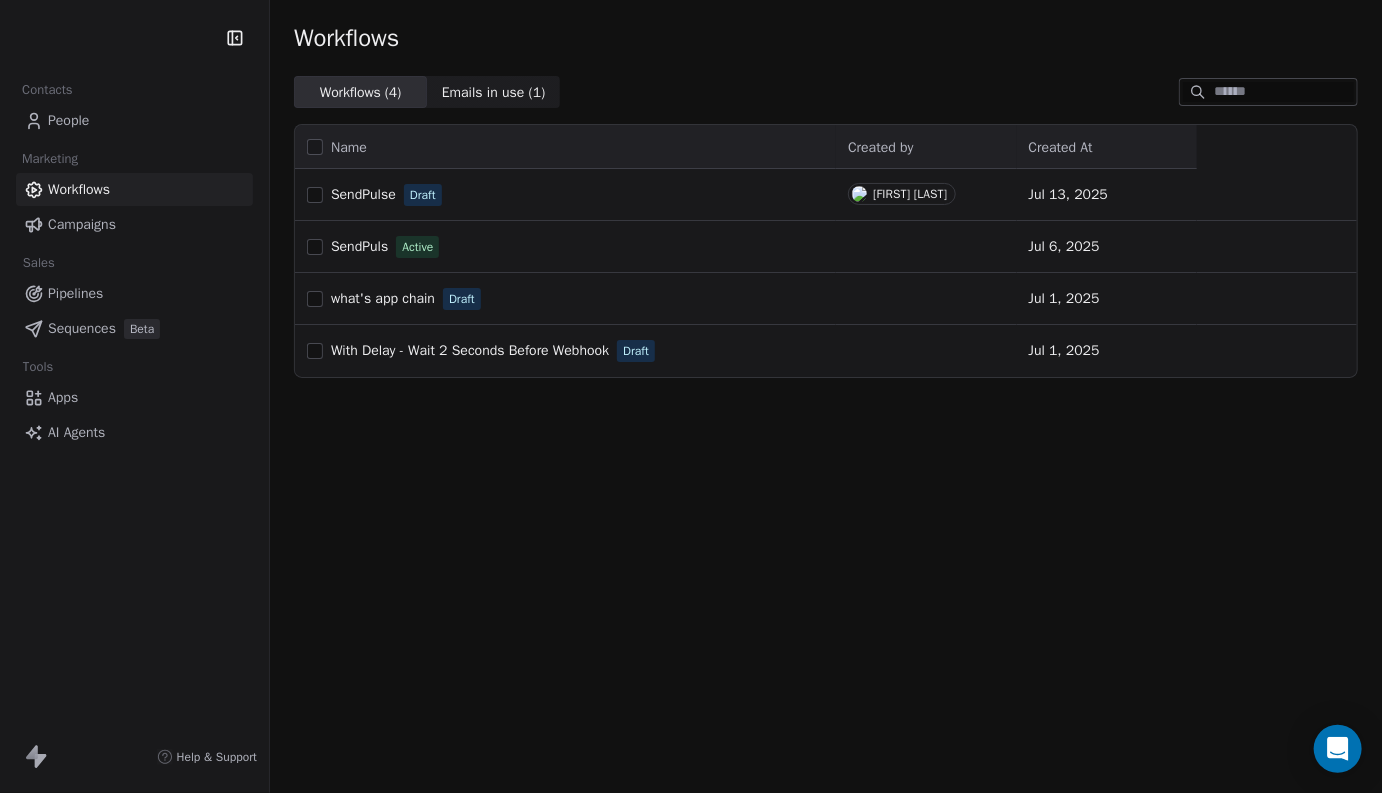 scroll, scrollTop: 0, scrollLeft: 0, axis: both 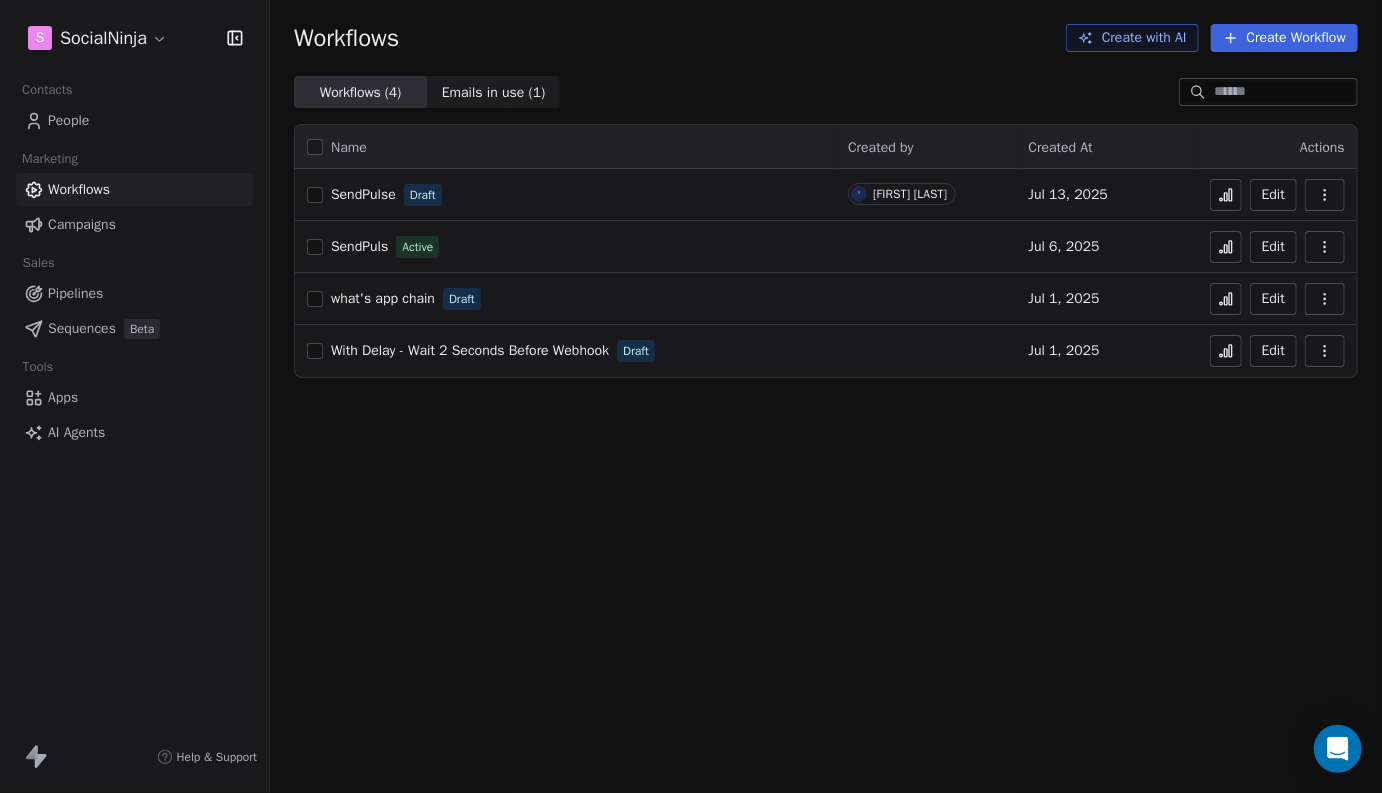click on "Help & Support" at bounding box center (217, 757) 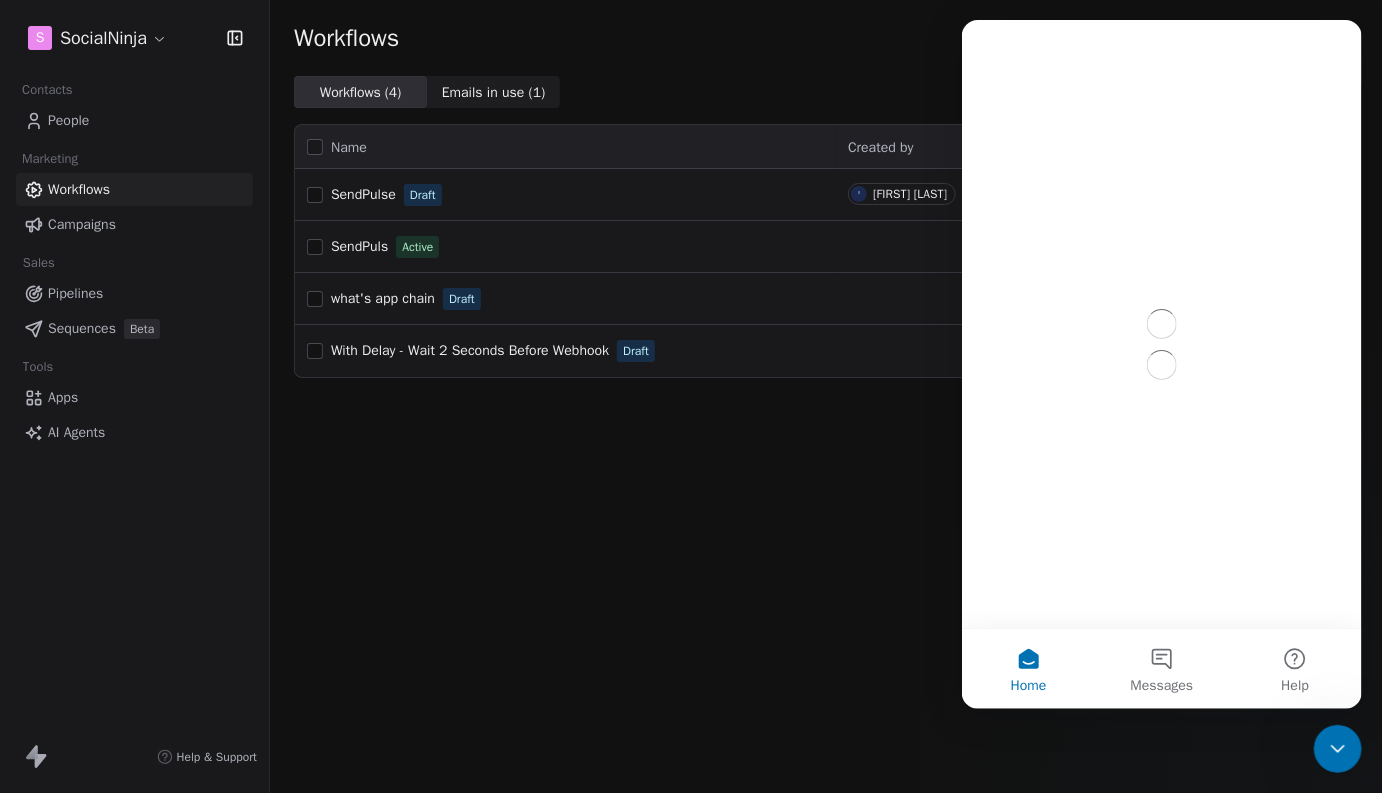 scroll, scrollTop: 0, scrollLeft: 0, axis: both 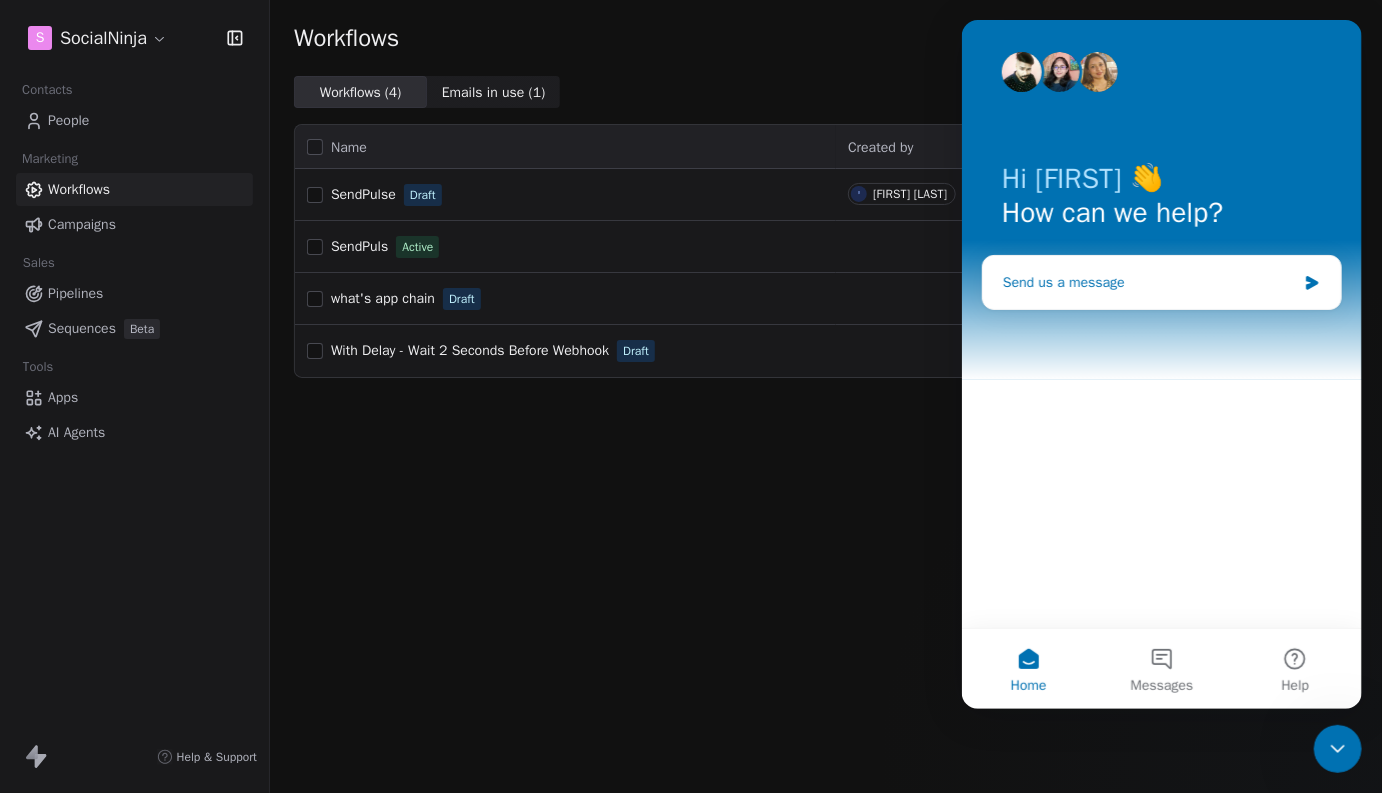 click on "Send us a message" at bounding box center (1148, 282) 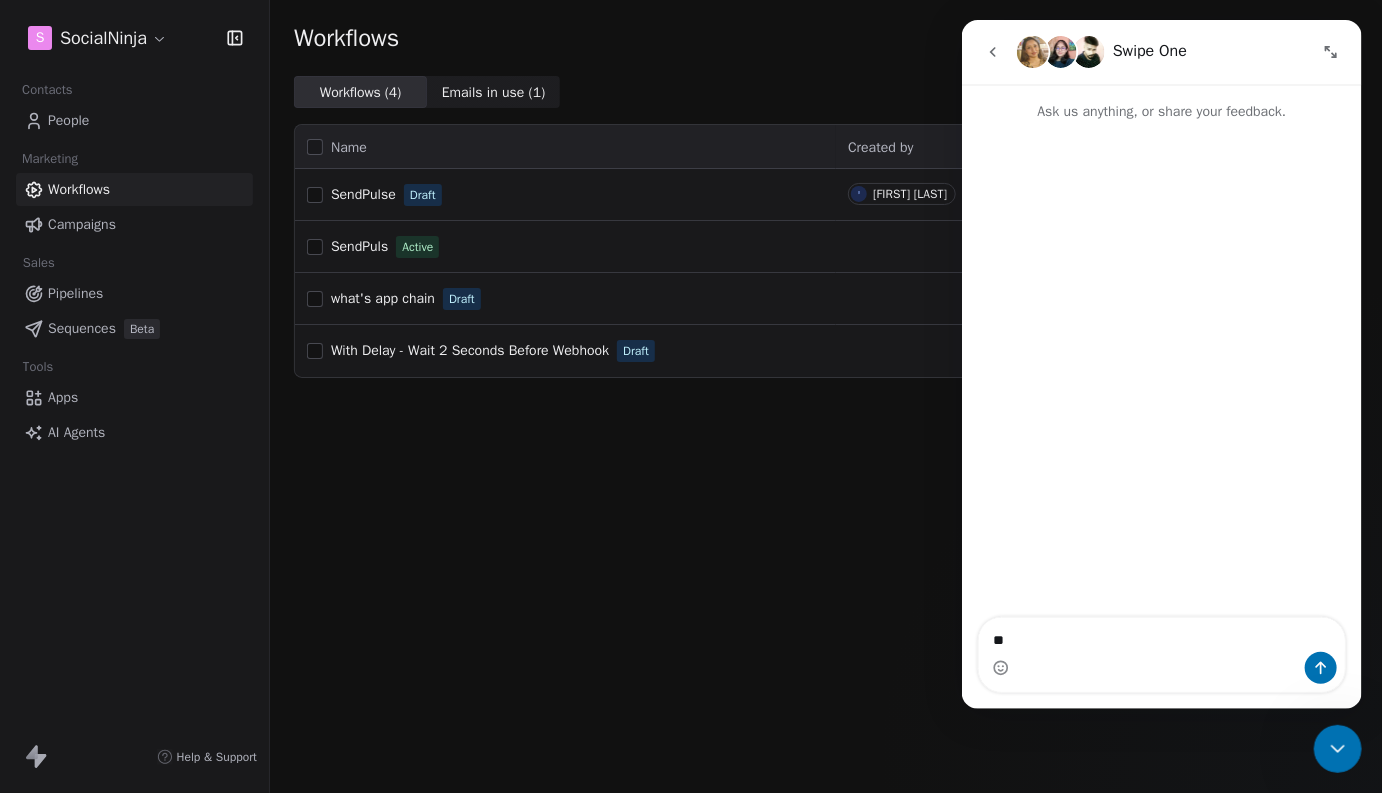 type on "*" 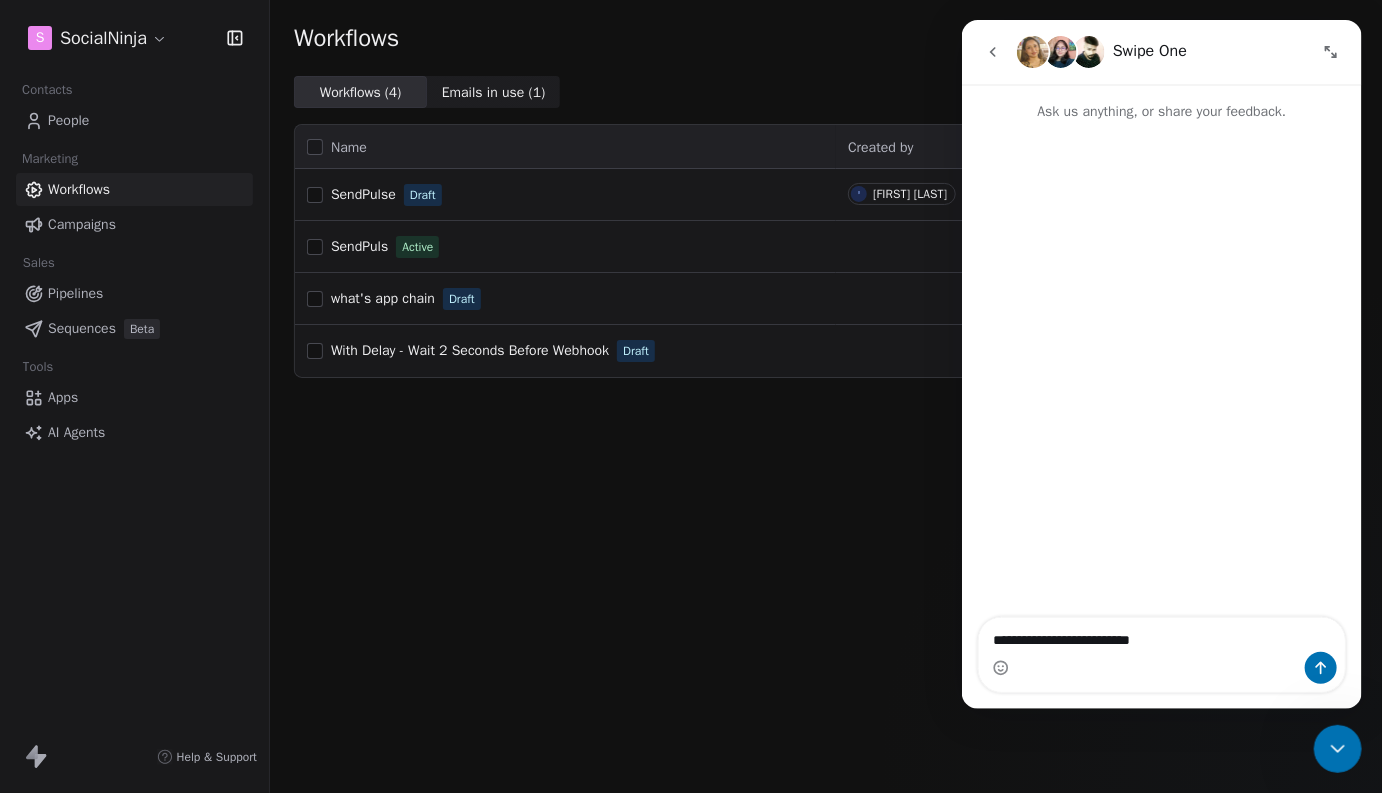 type on "**********" 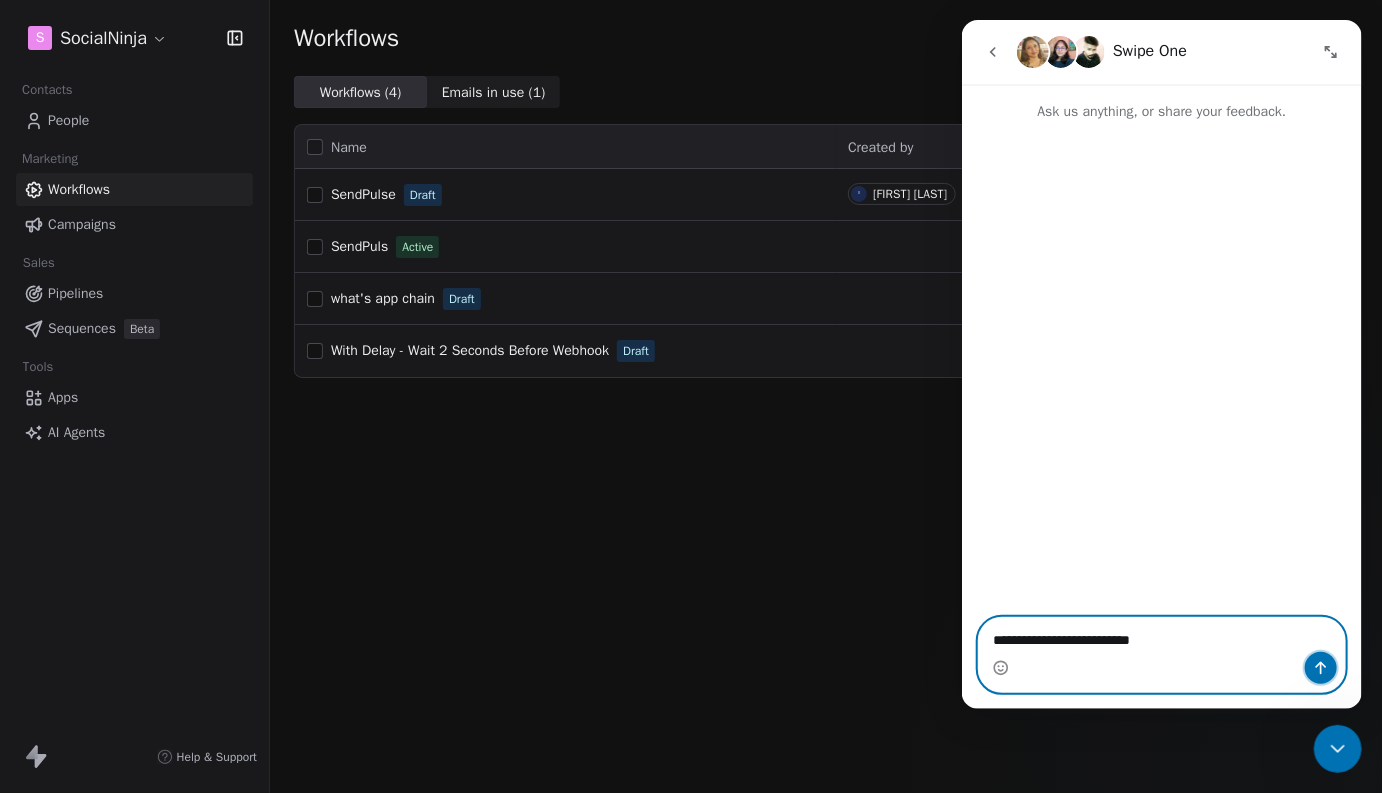 click 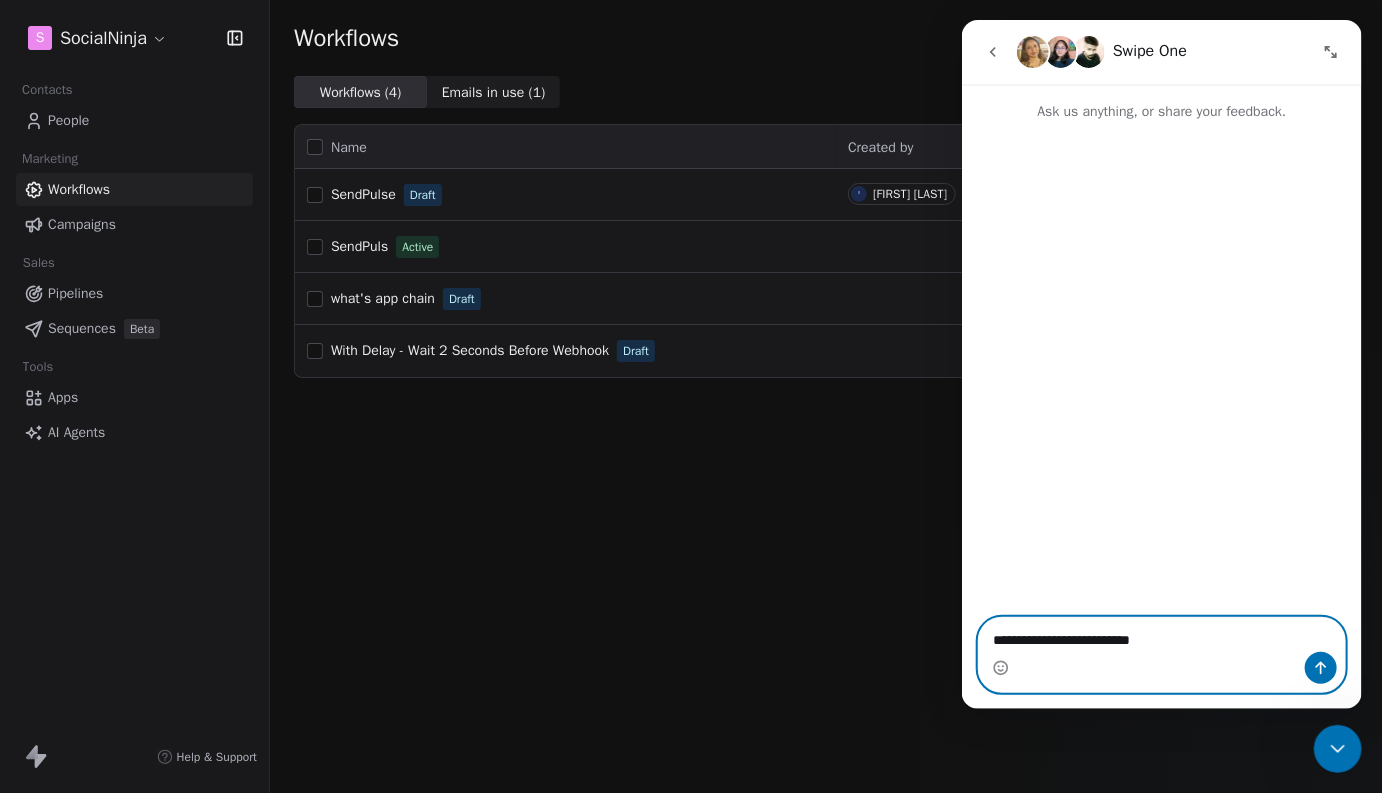 type 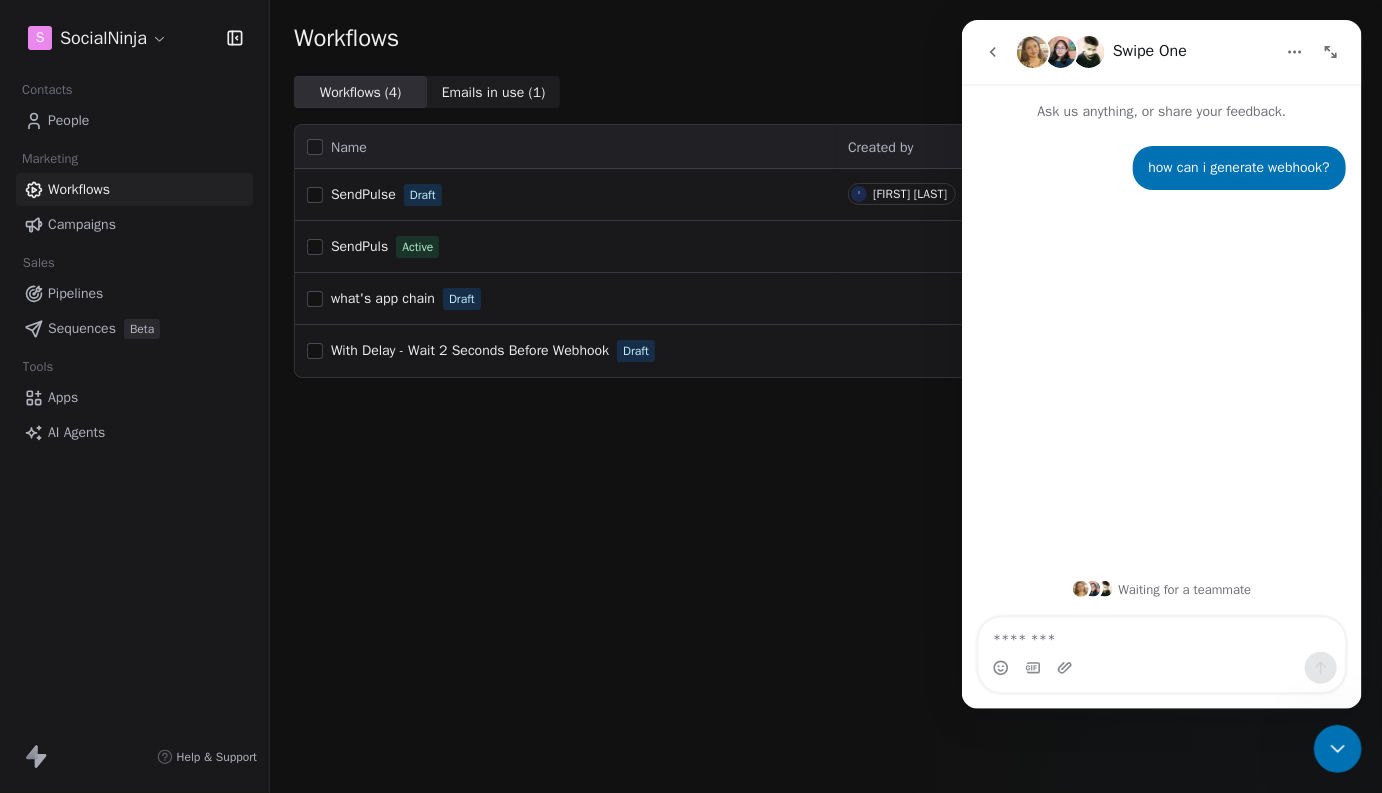 click 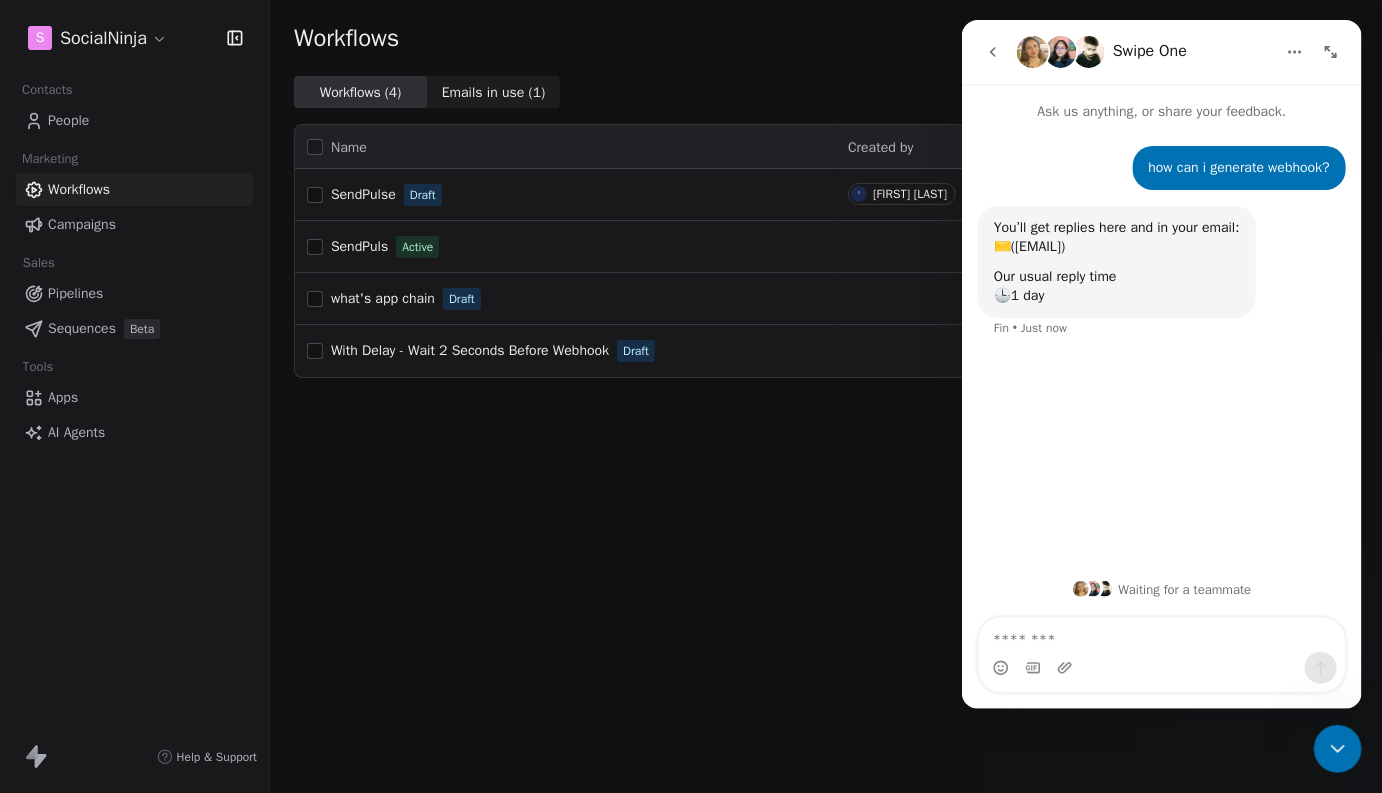 click on "AI Agents" at bounding box center (76, 432) 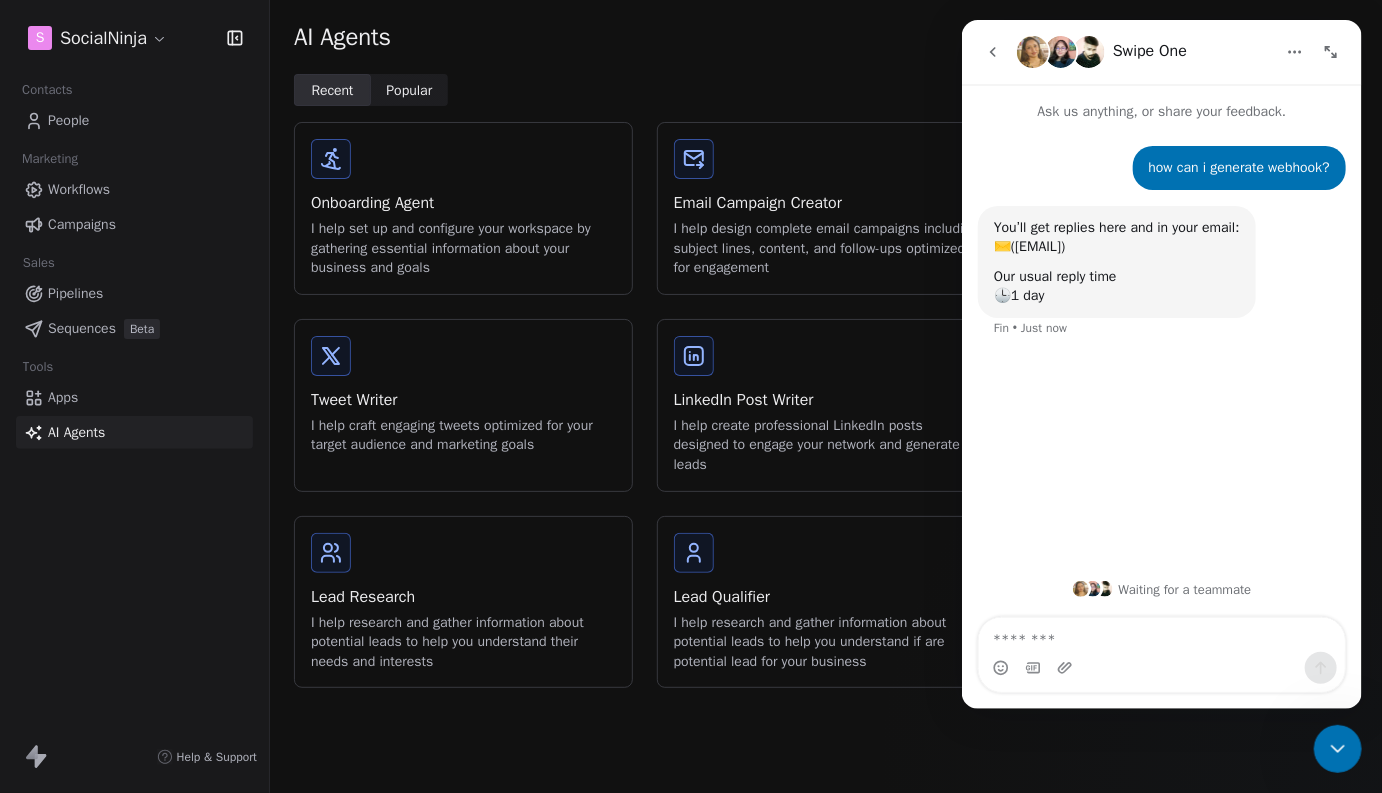 scroll, scrollTop: 0, scrollLeft: 0, axis: both 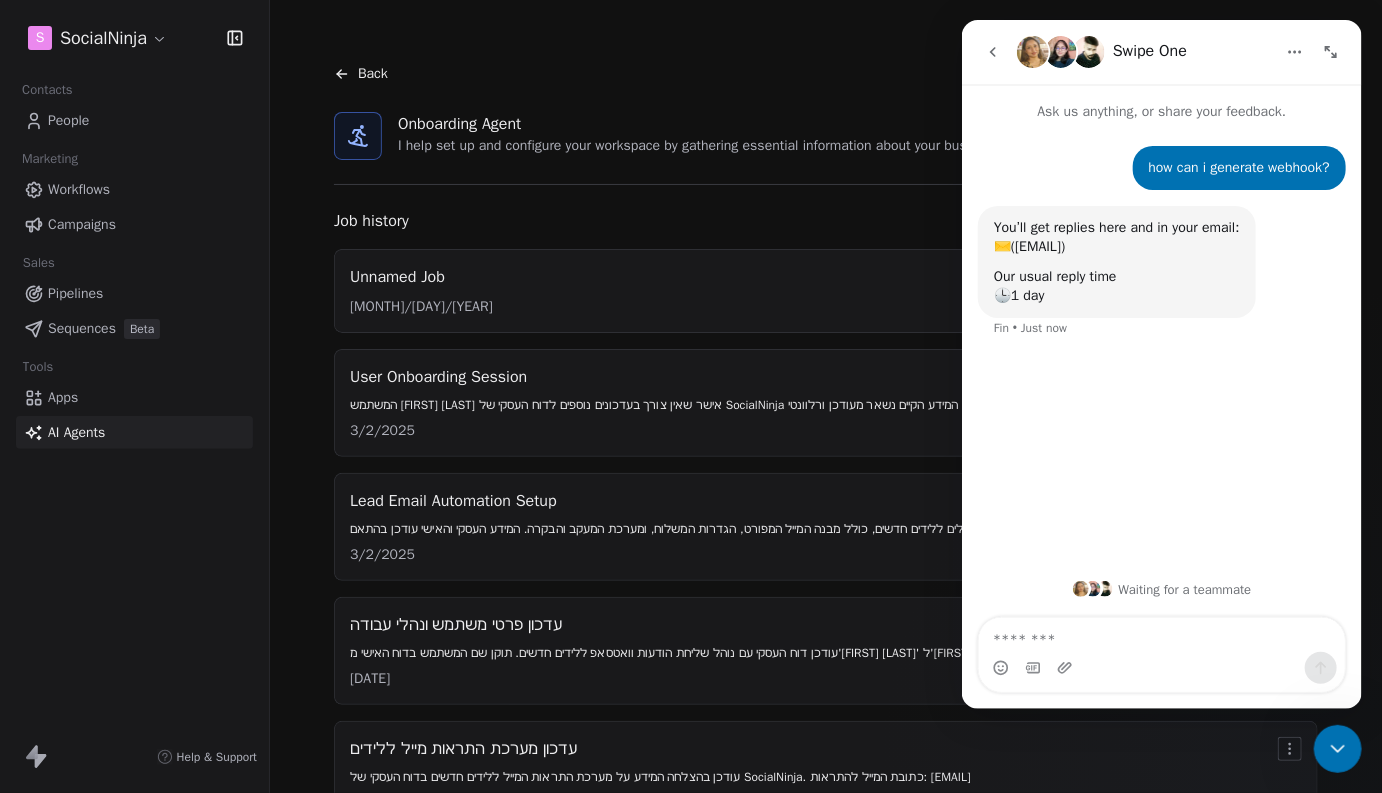 click at bounding box center (1337, 748) 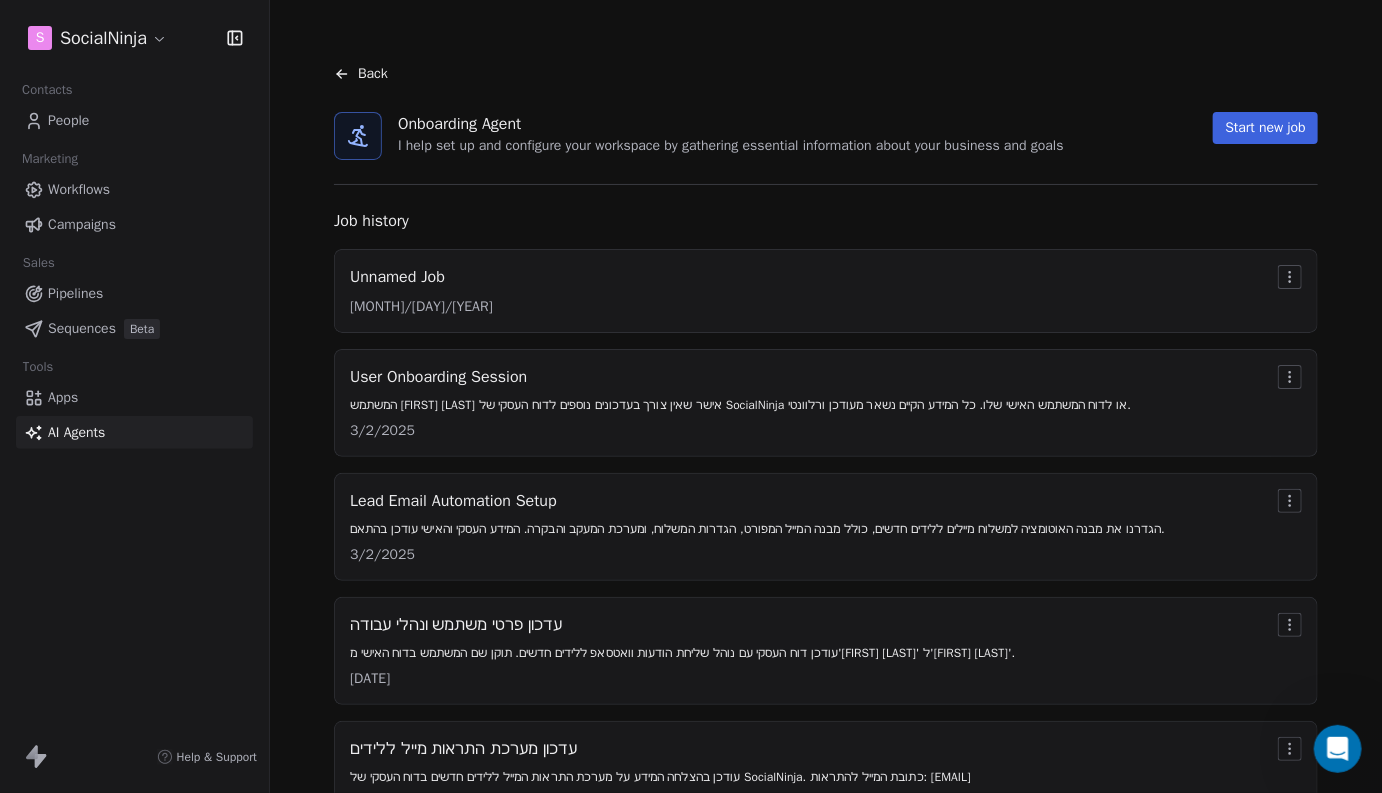 scroll, scrollTop: 0, scrollLeft: 0, axis: both 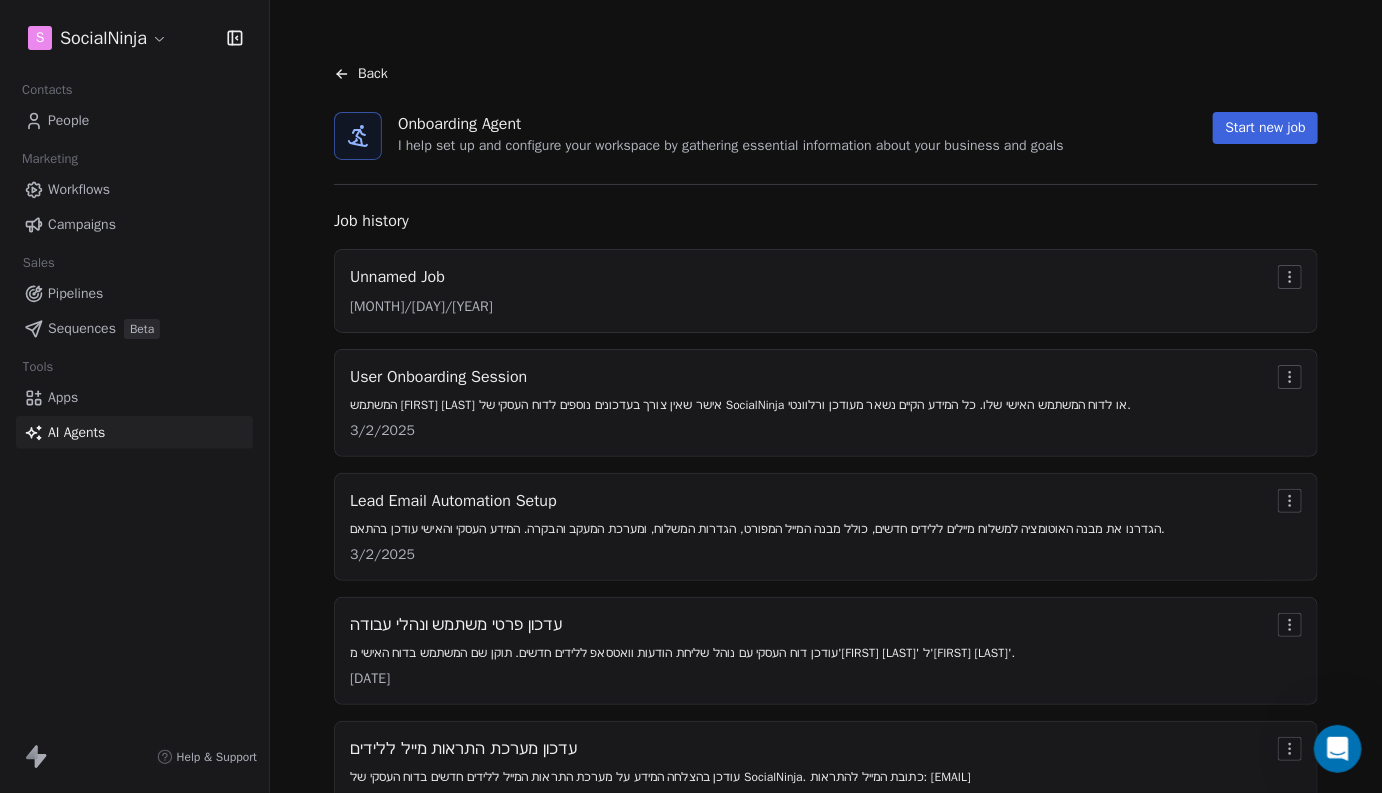 click on "Start new job" at bounding box center (1265, 128) 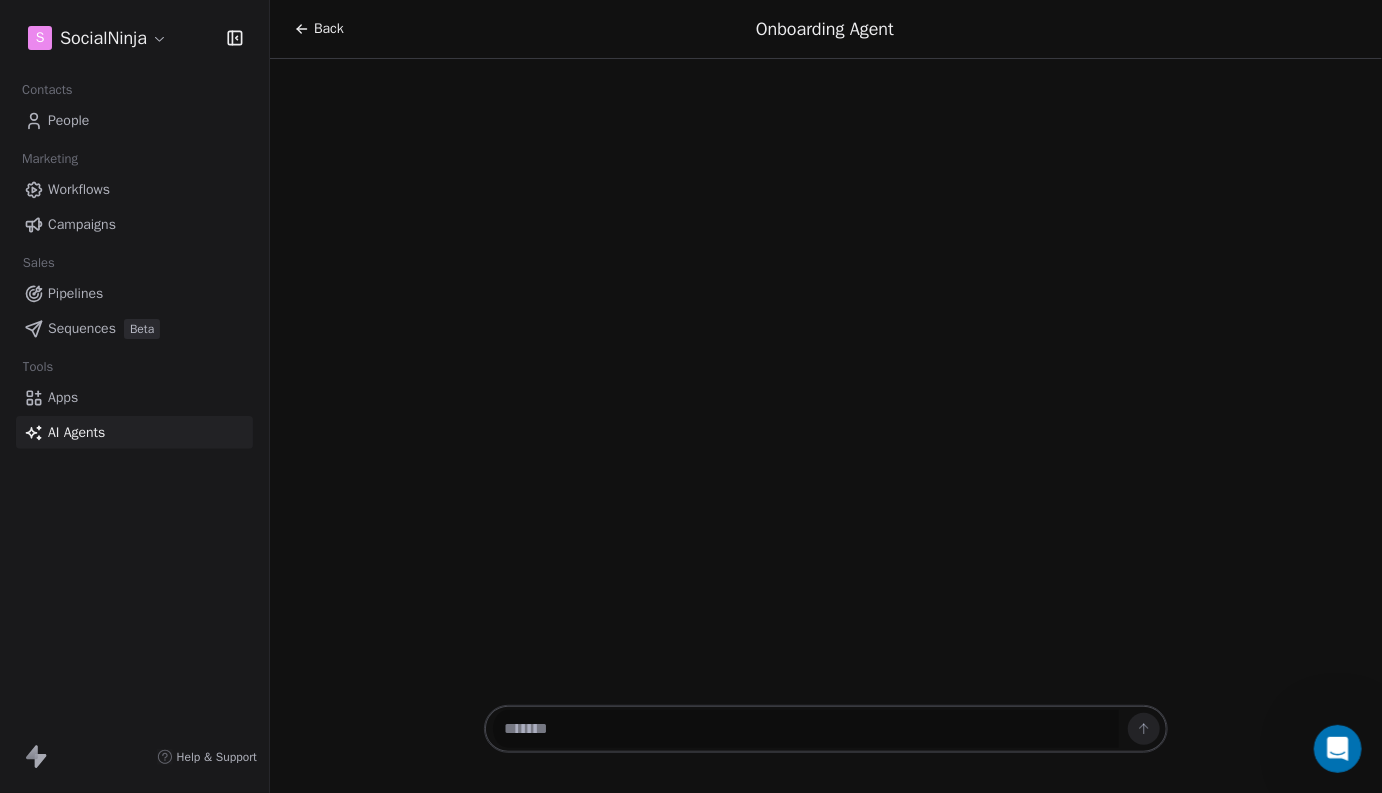 scroll, scrollTop: 0, scrollLeft: 0, axis: both 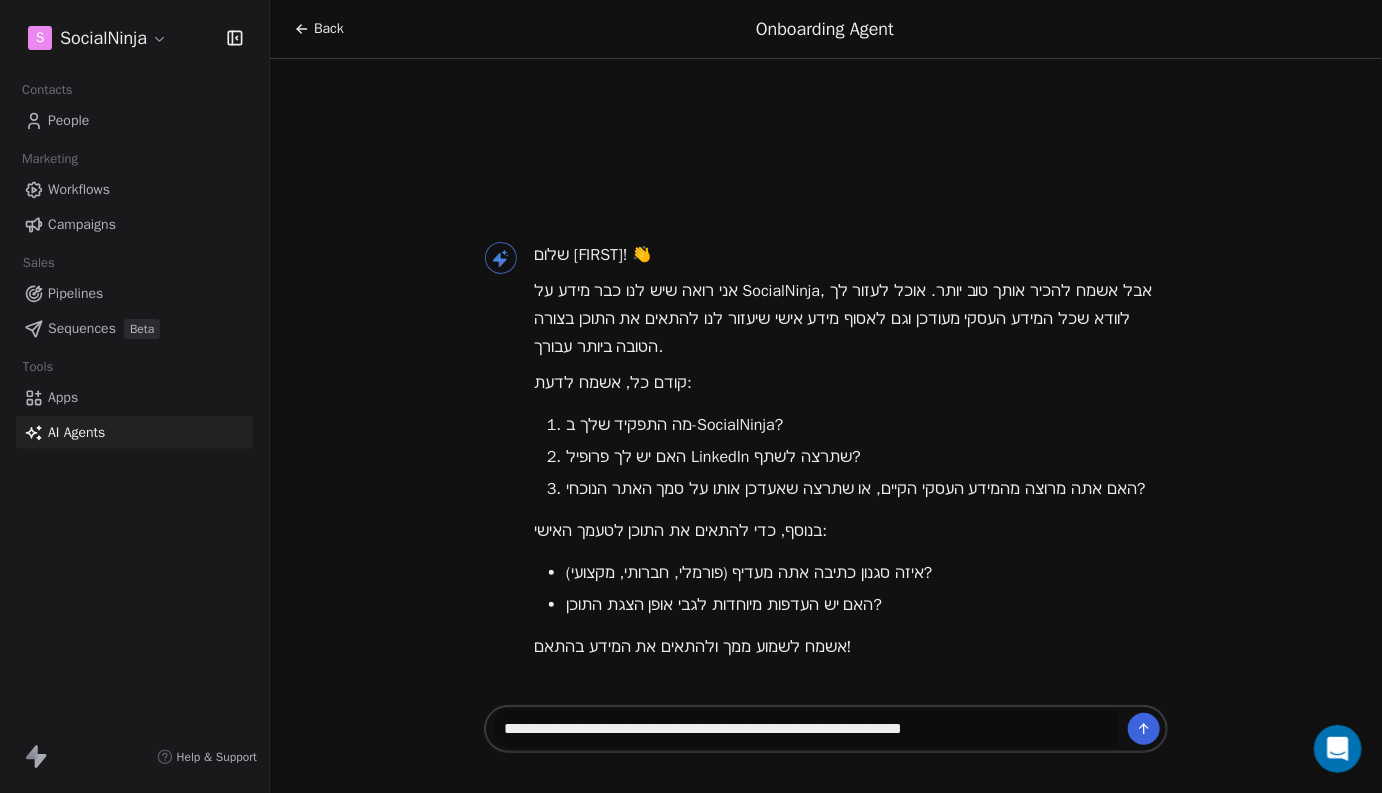 type on "**********" 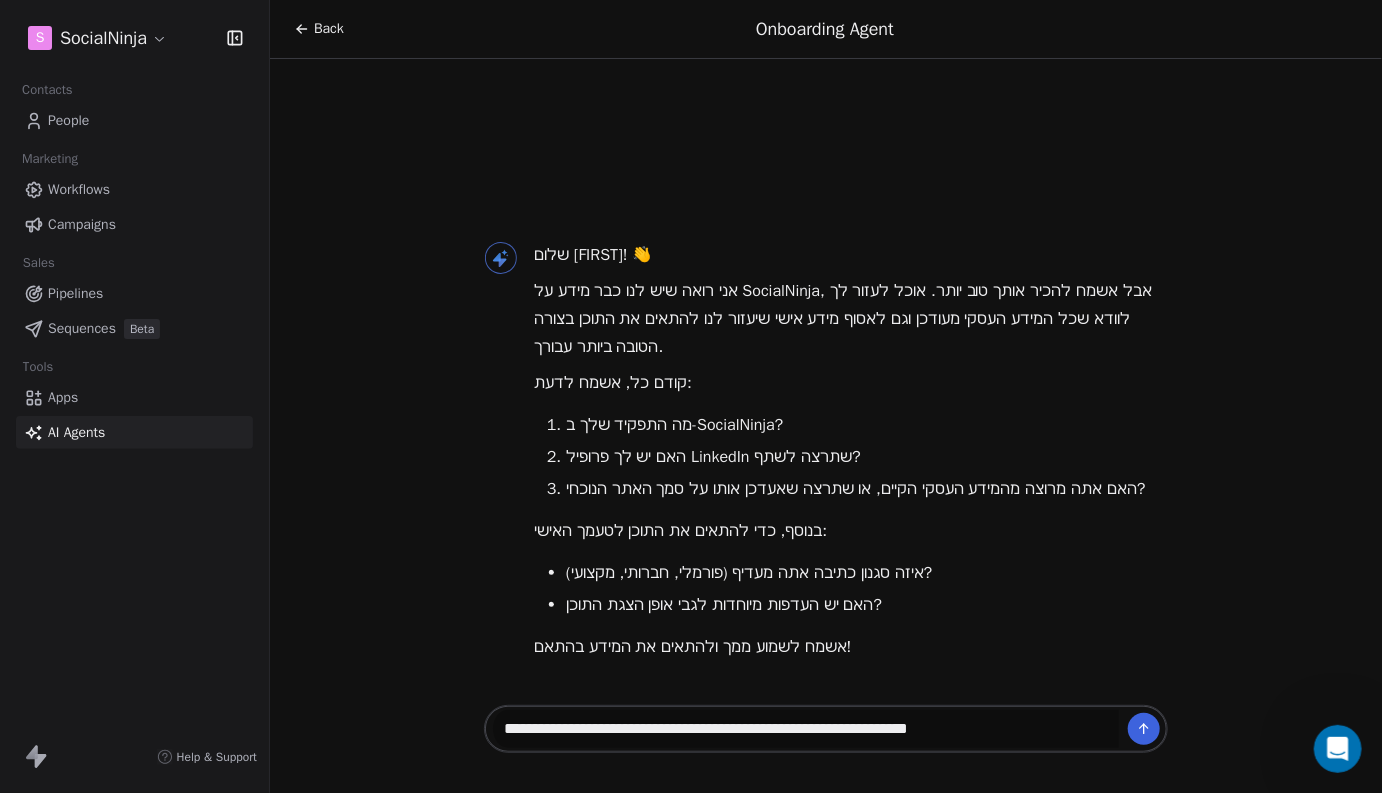 type 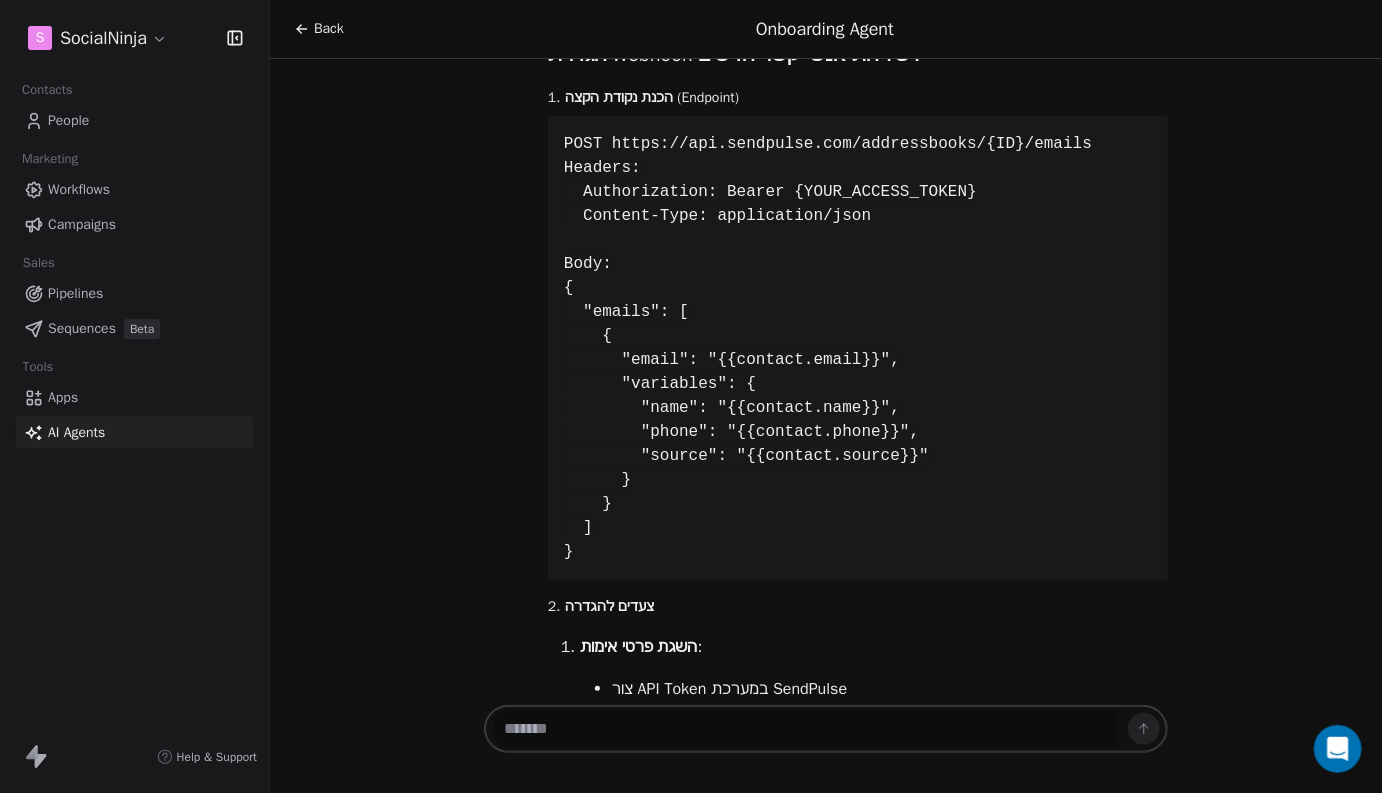 scroll, scrollTop: 858, scrollLeft: 0, axis: vertical 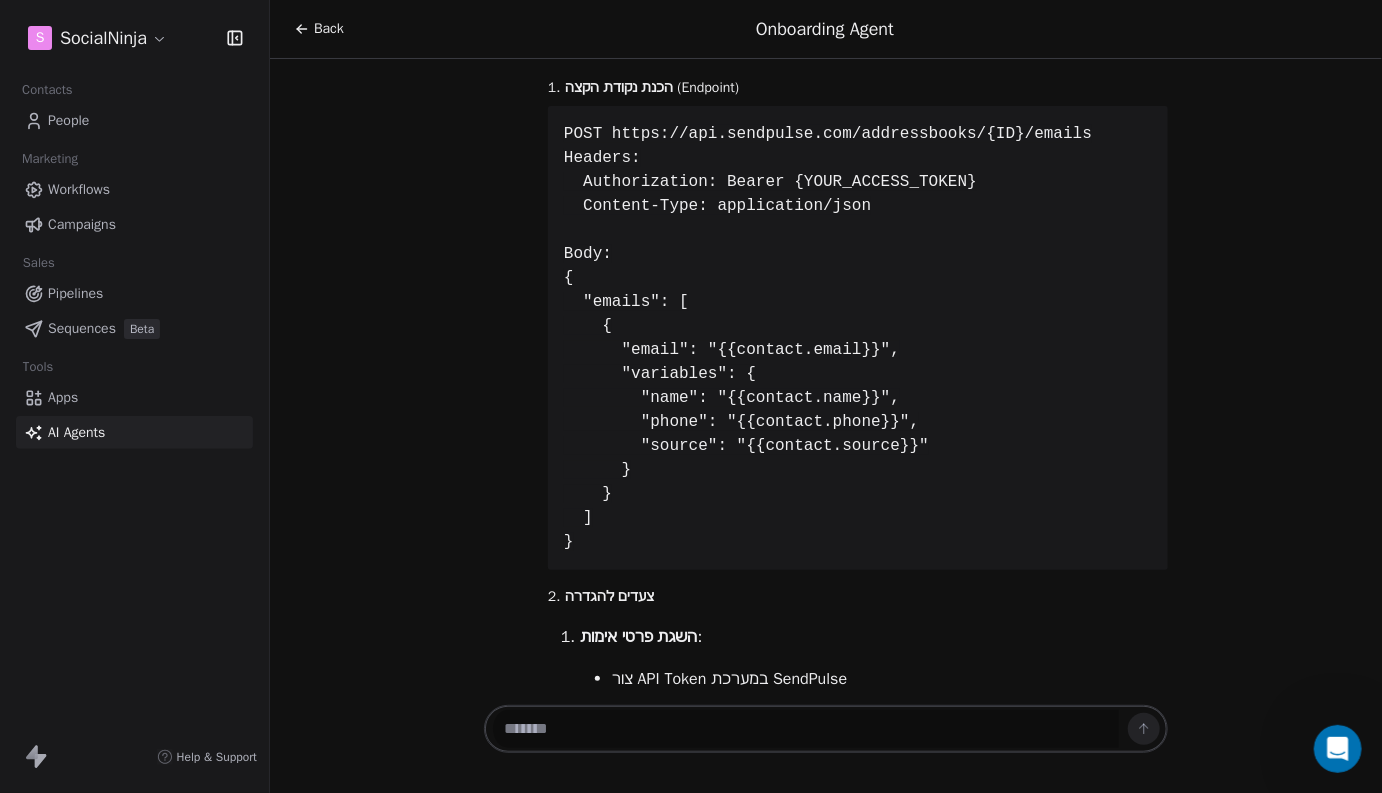 click on "POST https://api.sendpulse.com/addressbooks/{ID}/emails
Headers:
Authorization: Bearer {YOUR_ACCESS_TOKEN}
Content-Type: application/json
Body:
{
"emails": [
{
"email": "{{contact.email}}",
"variables": {
"name": "{{contact.name}}",
"phone": "{{contact.phone}}",
"source": "{{contact.source}}"
}
}
]
}" at bounding box center (858, 338) 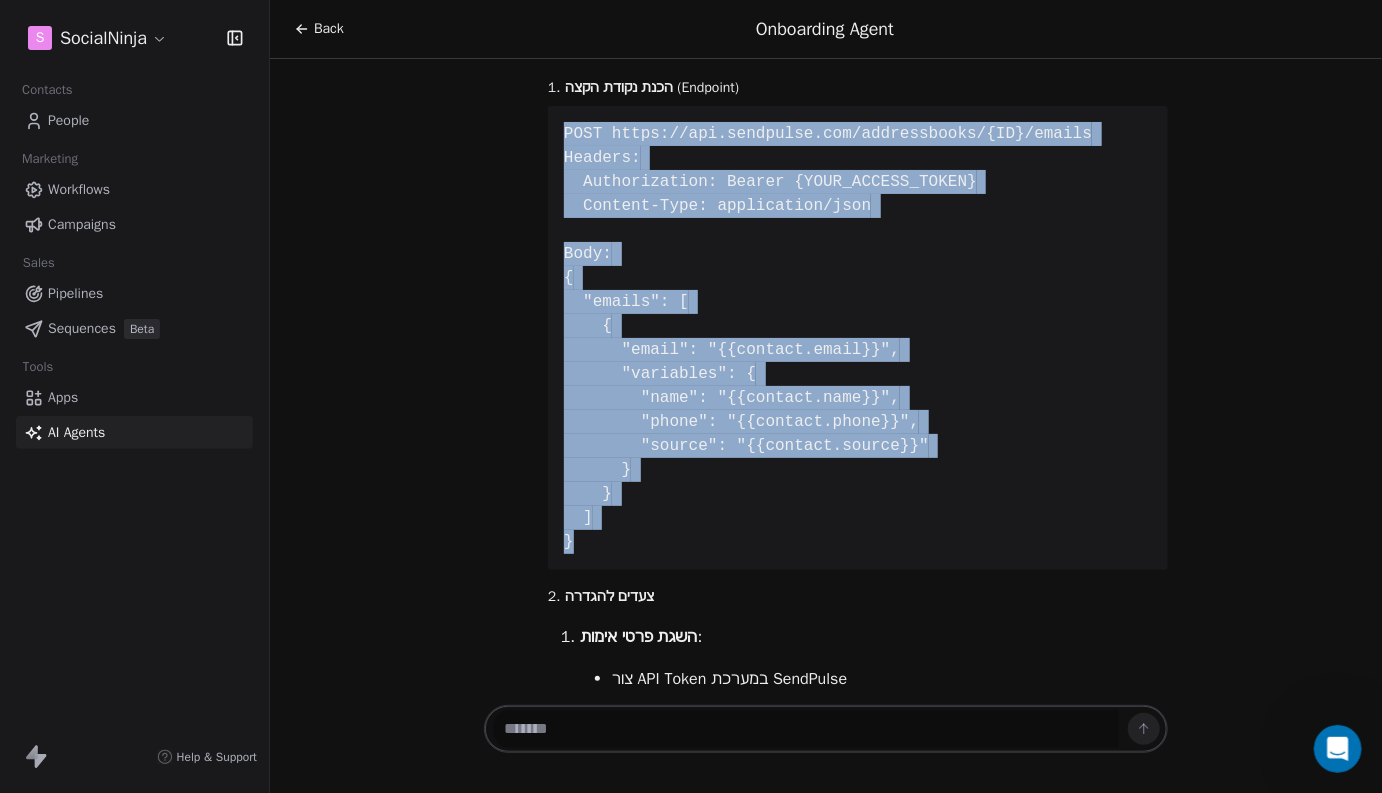 drag, startPoint x: 606, startPoint y: 579, endPoint x: 565, endPoint y: 157, distance: 423.98703 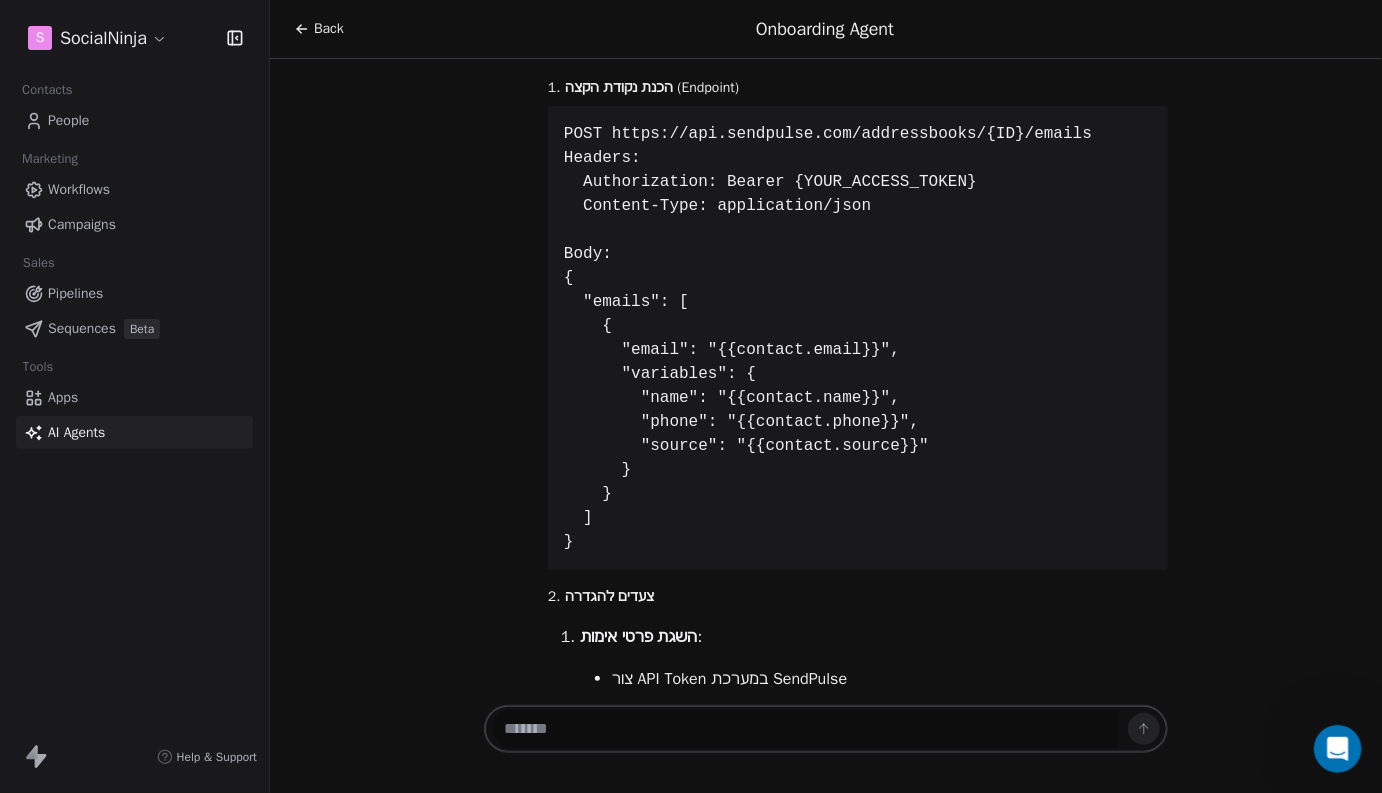 click on "שלום [FIRST]! 👋
אני רואה שיש לנו כבר מידע על SocialNinja, אבל אשמח להכיר אותך טוב יותר. אוכל לעזור לך לוודא שכל המידע העסקי מעודכן וגם לאסוף מידע אישי שיעזור לנו להתאים את התוכן בצורה הטובה ביותר עבורך.
קודם כל, אשמח לדעת:
מה התפקיד שלך ב-SocialNinja?
האם יש לך פרופיל LinkedIn שתרצה לשתף?
האם אתה מרוצה מהמידע העסקי הקיים, או שתרצה שאעדכן אותו על סמך האתר הנוכחי?
בנוסף, כדי להתאים את התוכן לטעמך האישי:
איזה סגנון כתיבה אתה מעדיף (פורמלי, חברותי, מקצועי)?
האם יש העדפות מיוחדות לגבי אופן הצגת התוכן?
אשמח לשמוע ממך ולהתאים את המידע בהתאם! i need to have webhook to sent new contact to email sending system" at bounding box center [826, 380] 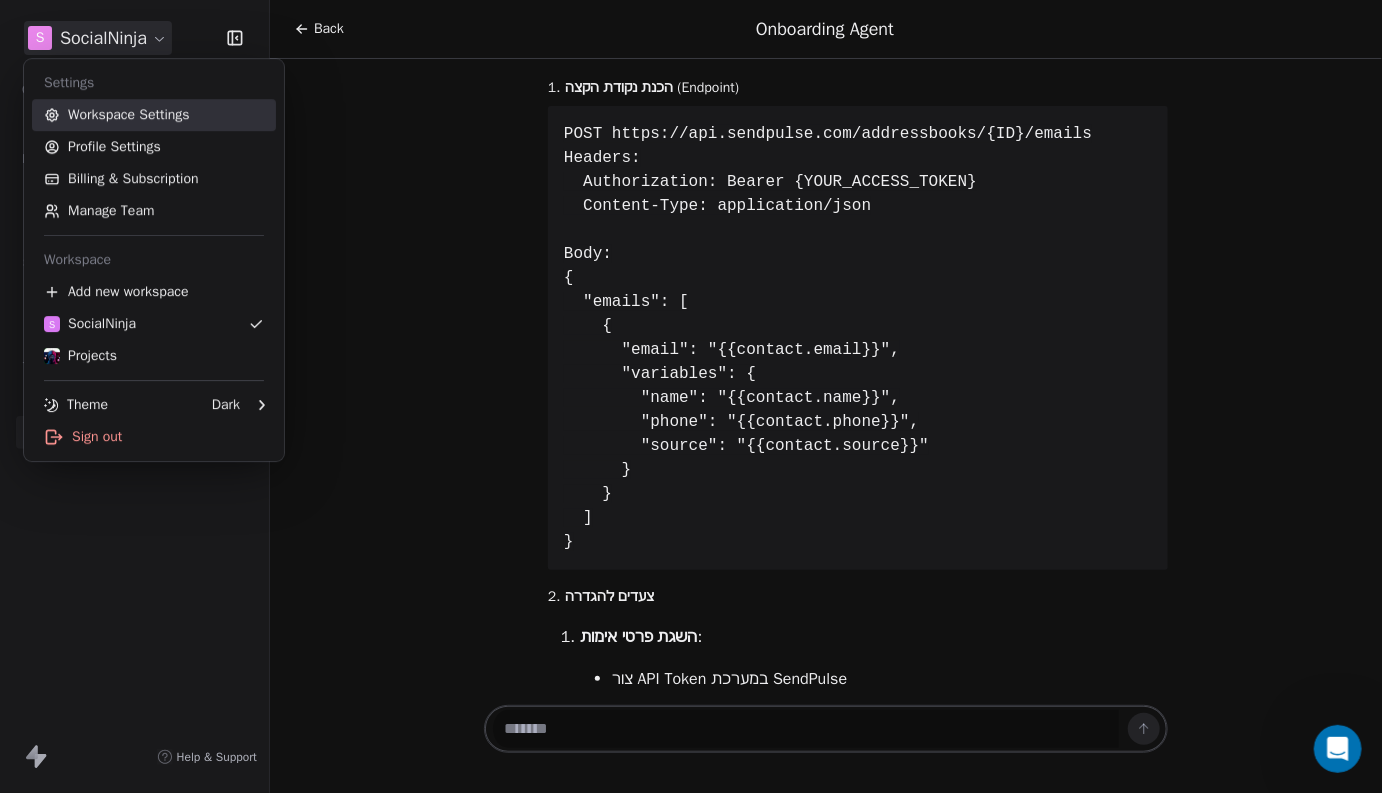 click on "Workspace Settings" at bounding box center (154, 115) 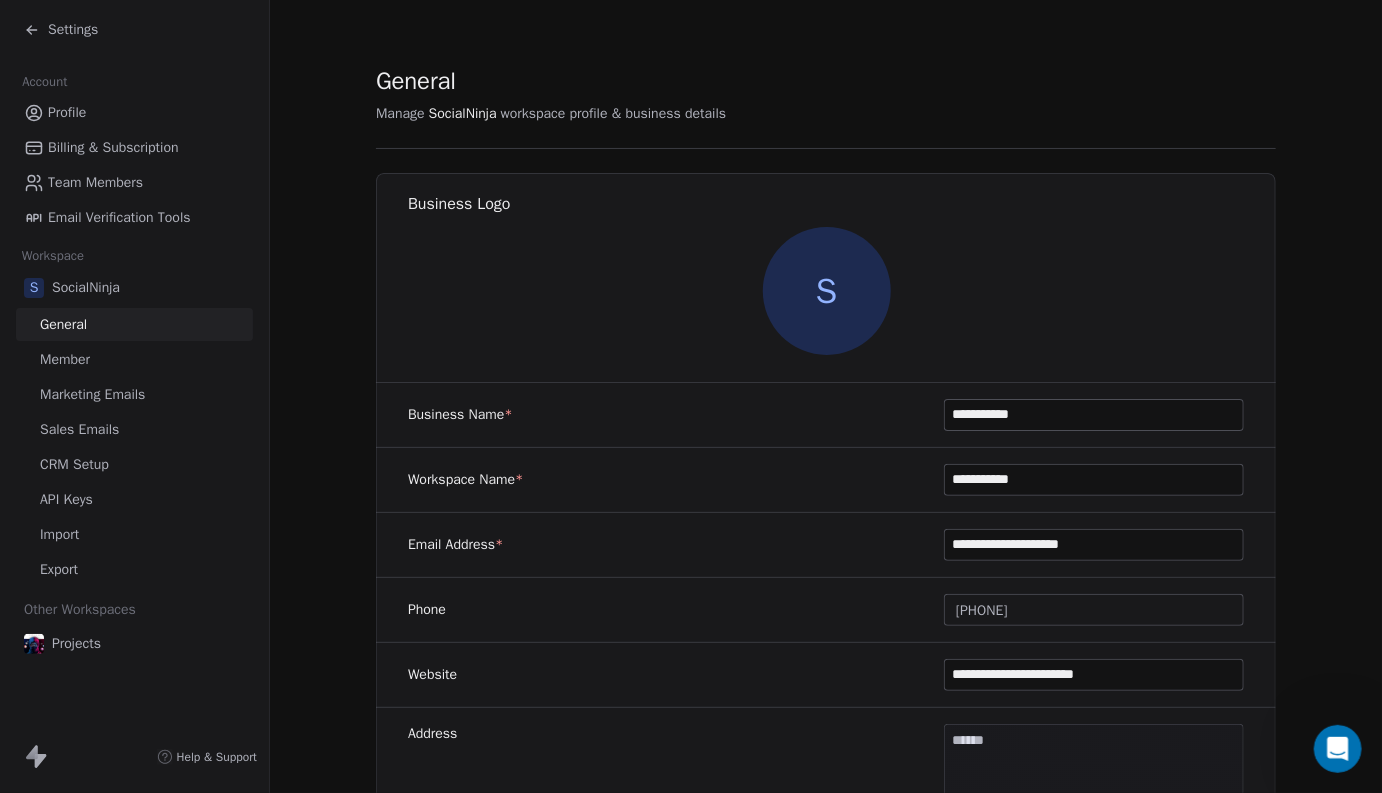 scroll, scrollTop: 0, scrollLeft: 0, axis: both 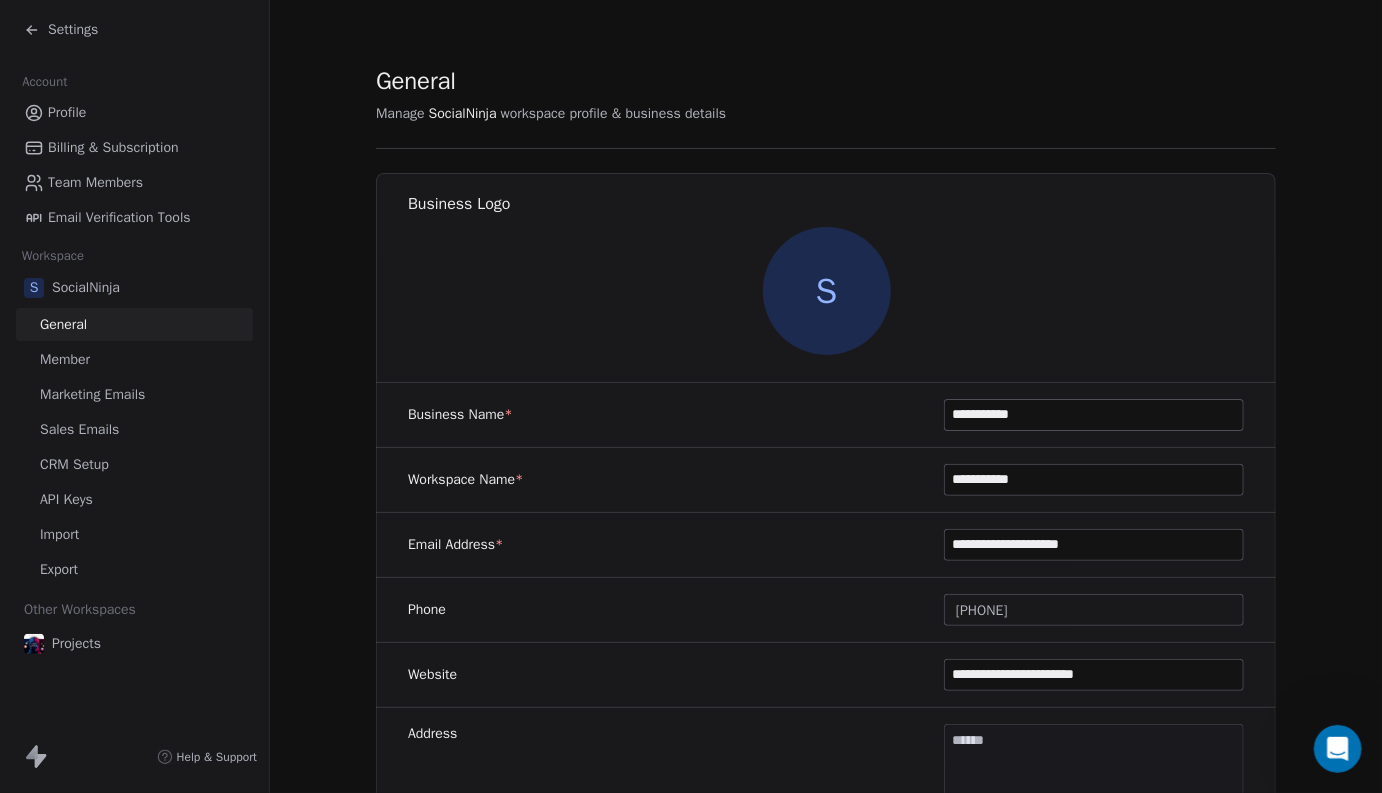 click on "Profile" at bounding box center (67, 112) 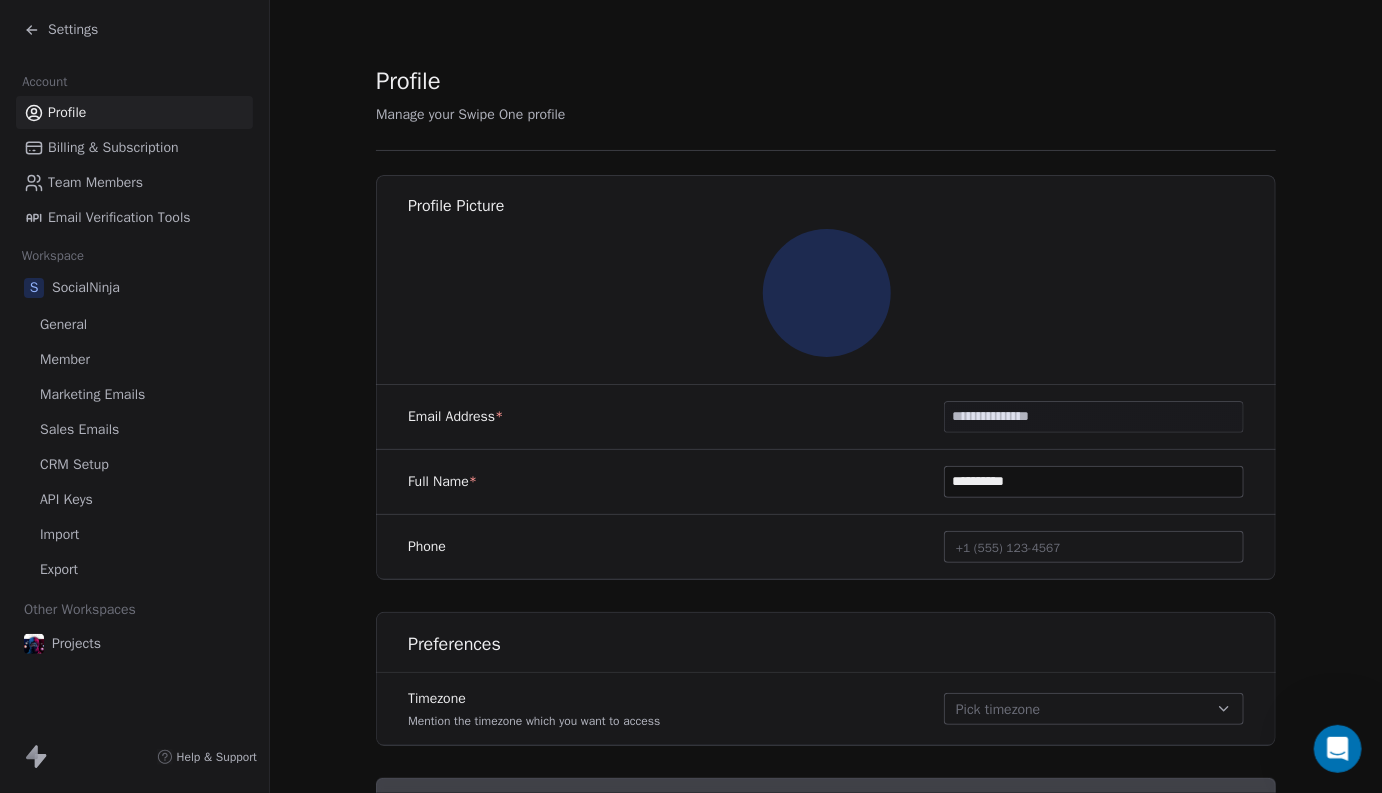 click on "SocialNinja" at bounding box center (86, 288) 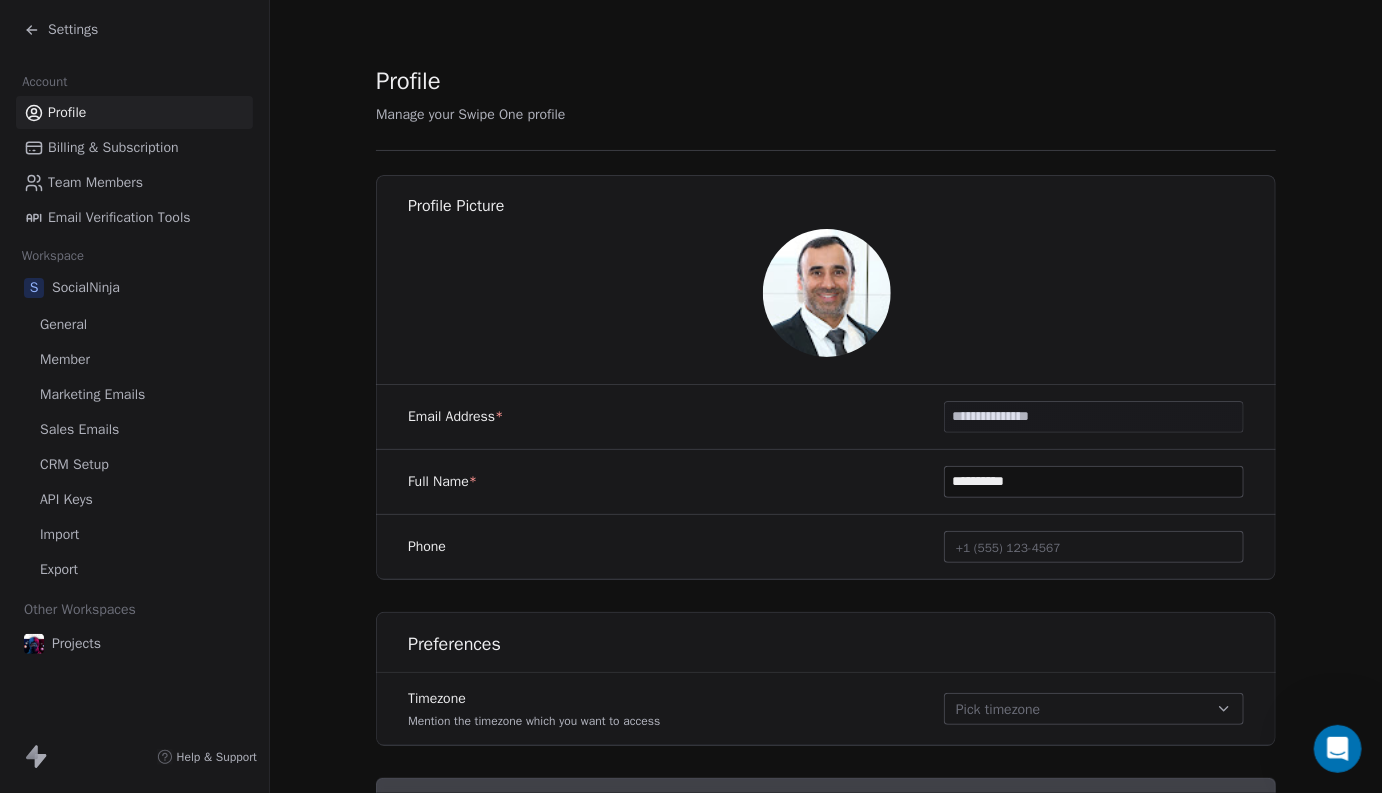 click on "Settings" at bounding box center (73, 30) 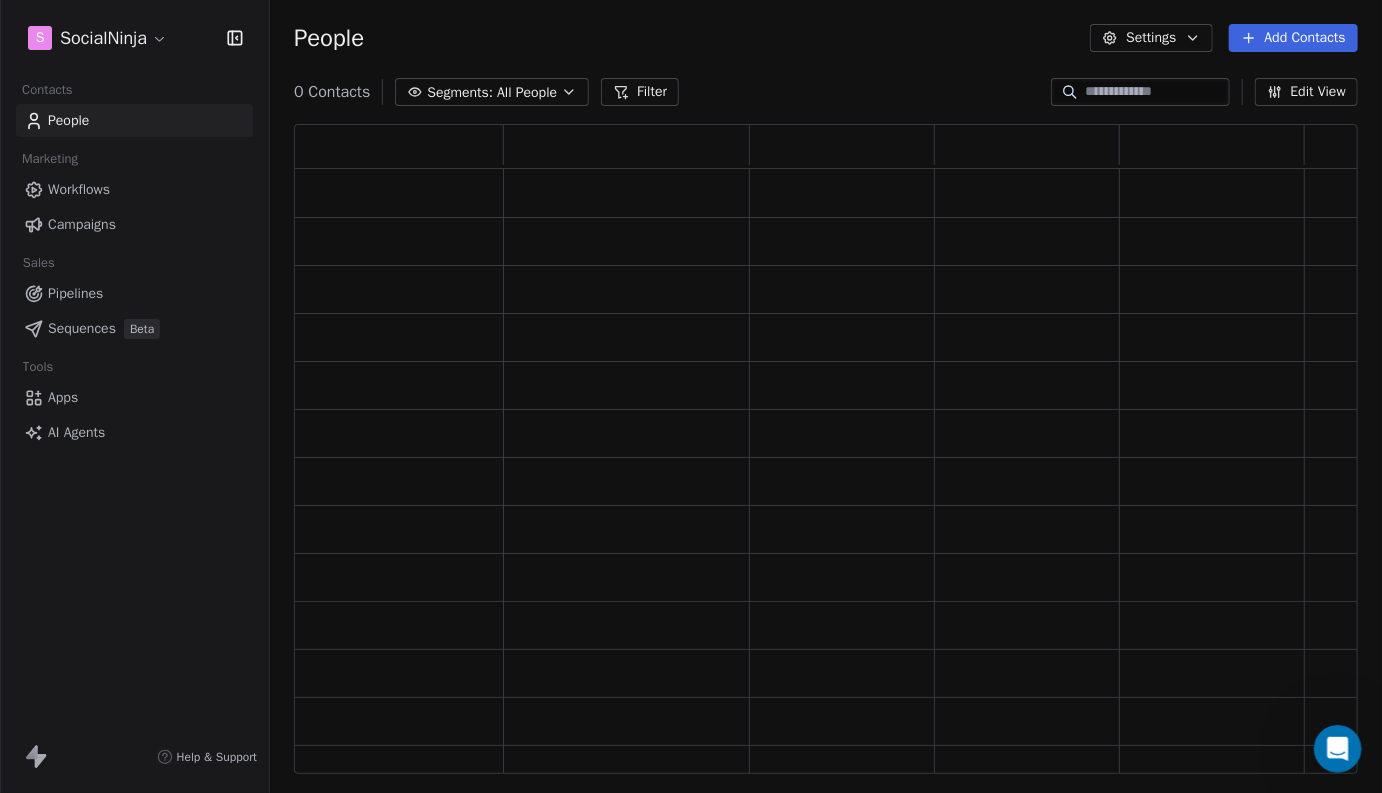 scroll, scrollTop: 0, scrollLeft: 0, axis: both 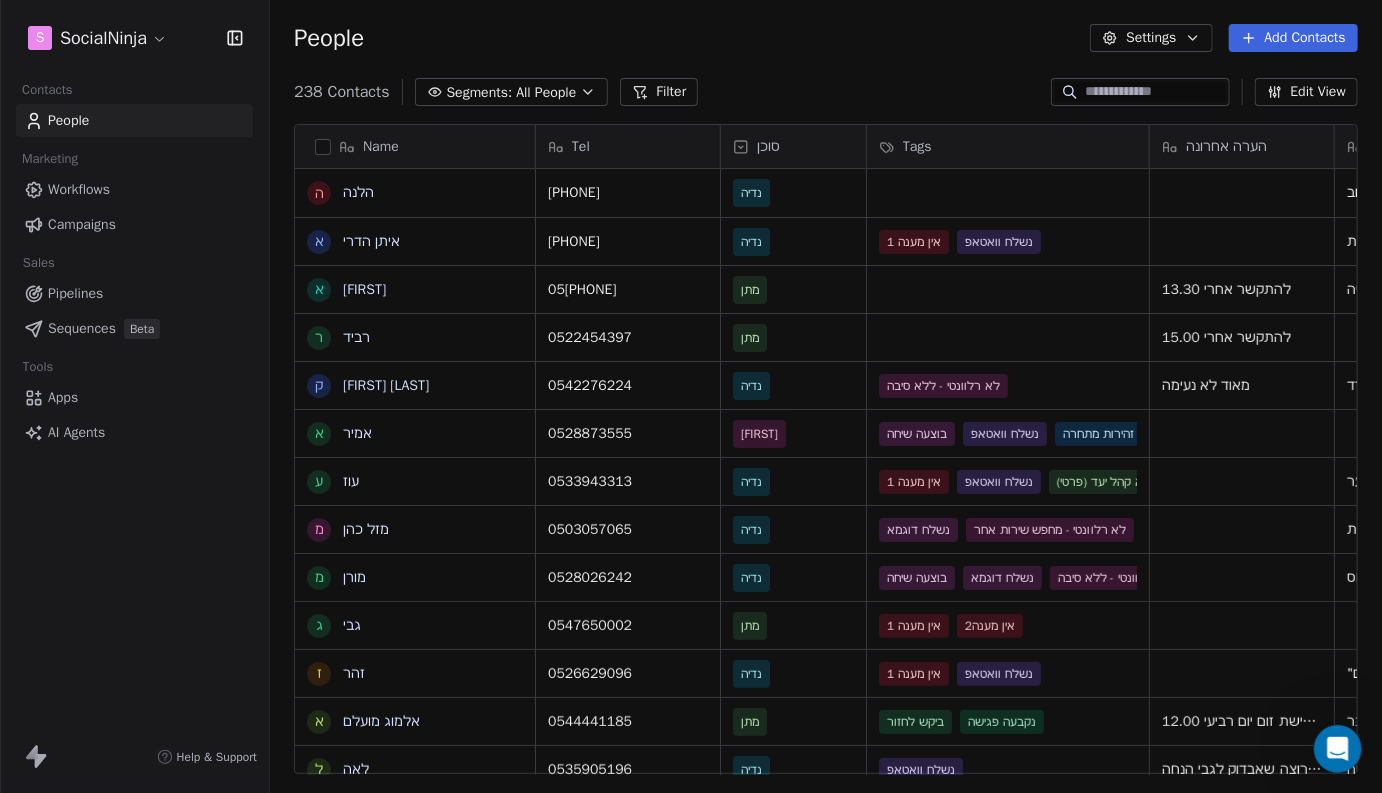 click on "Add Contacts" at bounding box center [1293, 38] 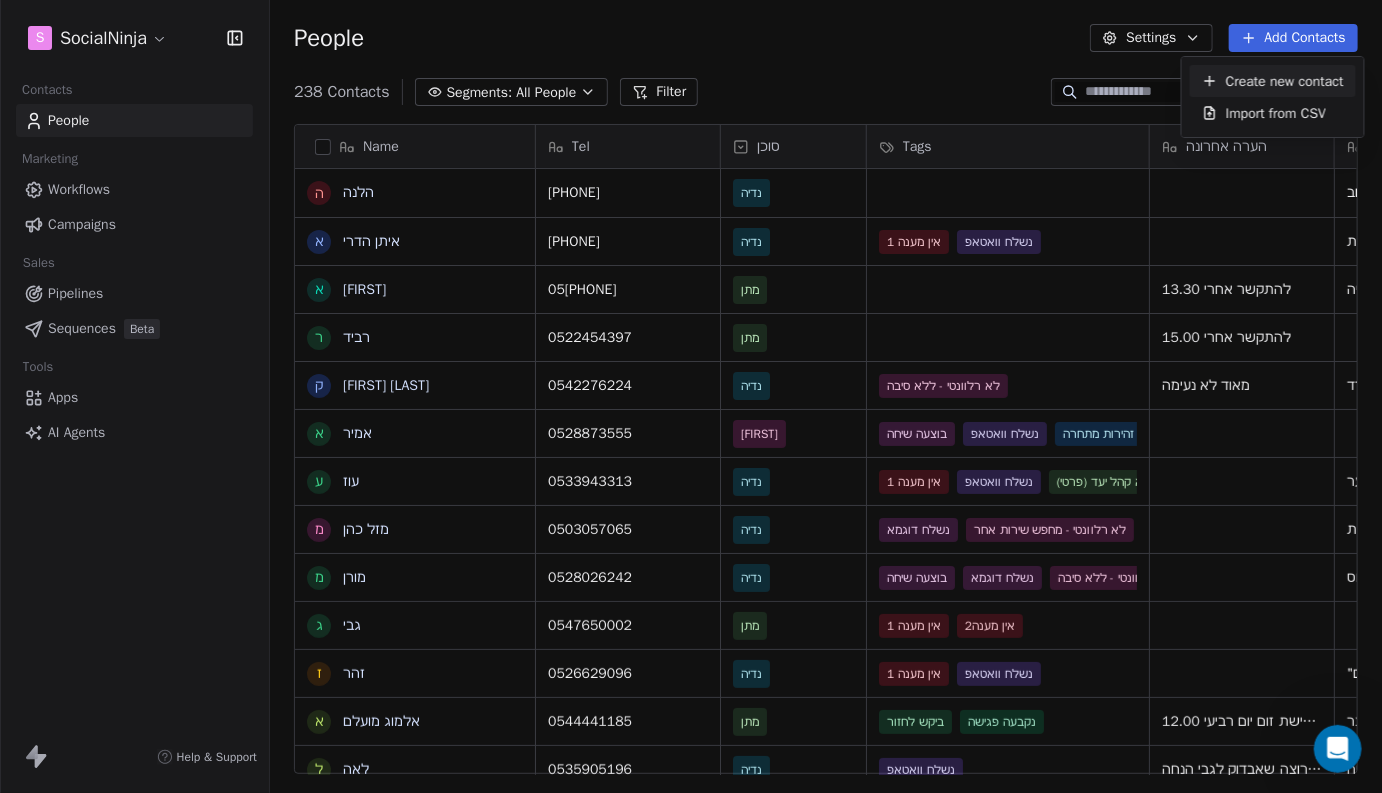click on "Create new contact" at bounding box center (1285, 81) 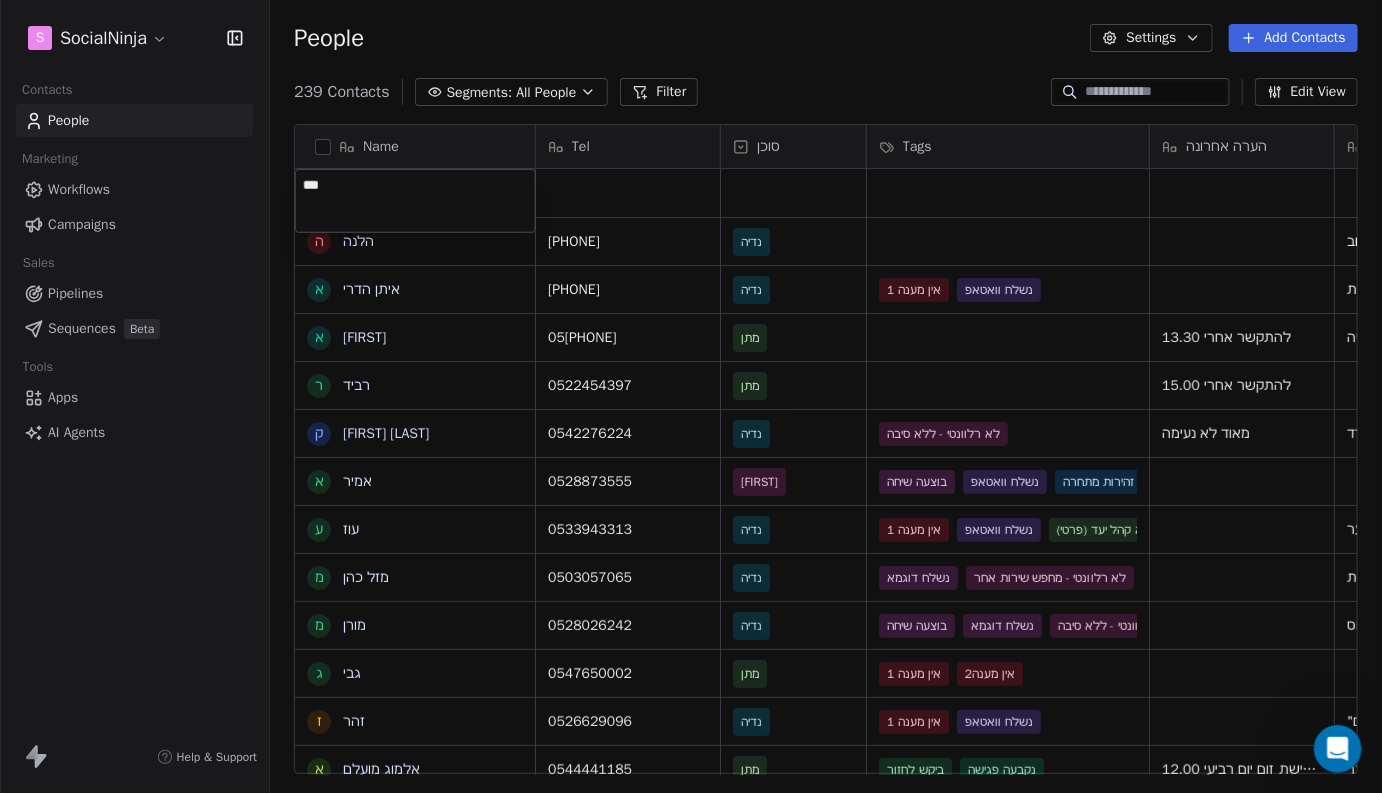 type on "****" 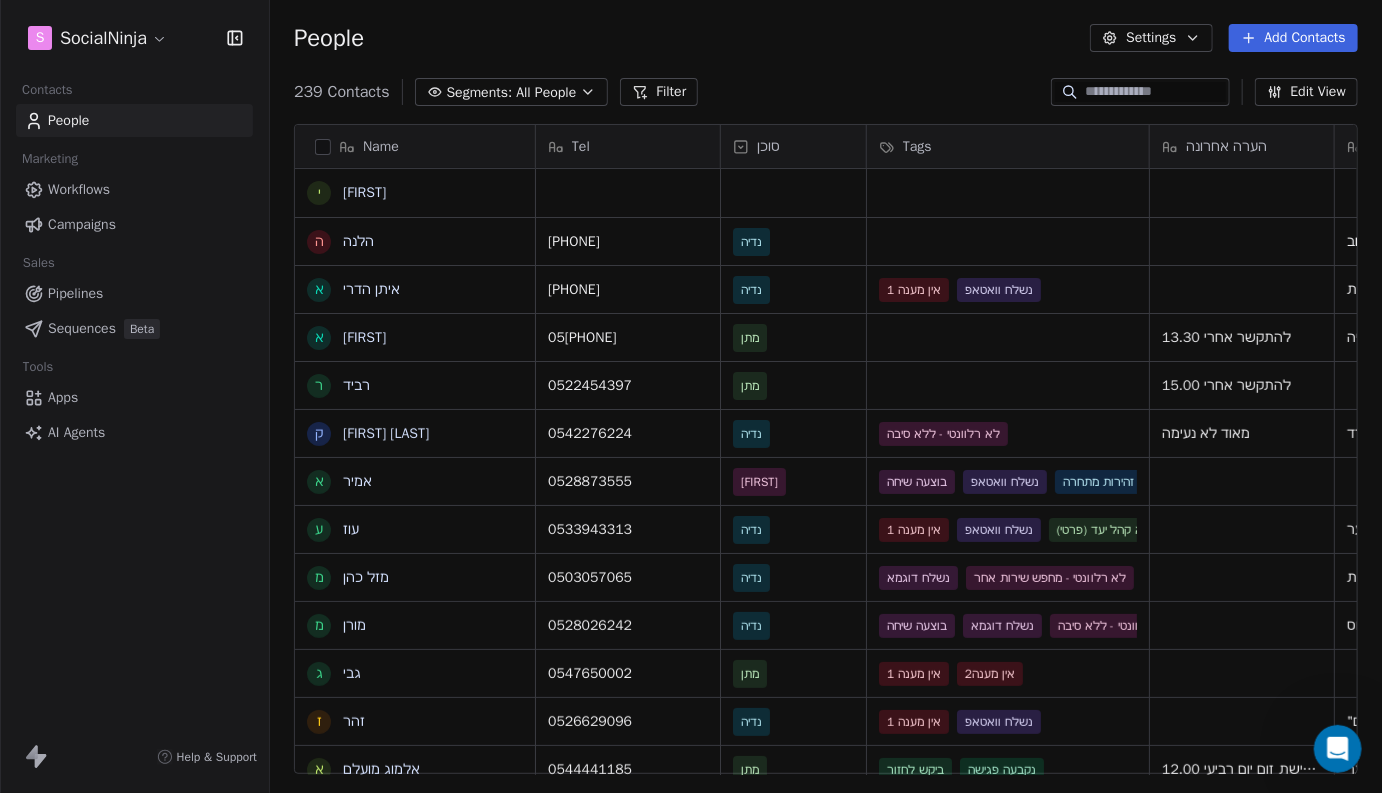 click on "Tel סוכן Tags הערה אחרונה שם חברה Email Created Date AST מקור Jul 13, 2025 04:21 PM [PHONE] נדיה סטודיו לאדריכלות ועיצוב [EMAIL] Jul 13, 2025 10:45 AM [PHONE] נדיה 0543280838   ×" at bounding box center (691, 396) 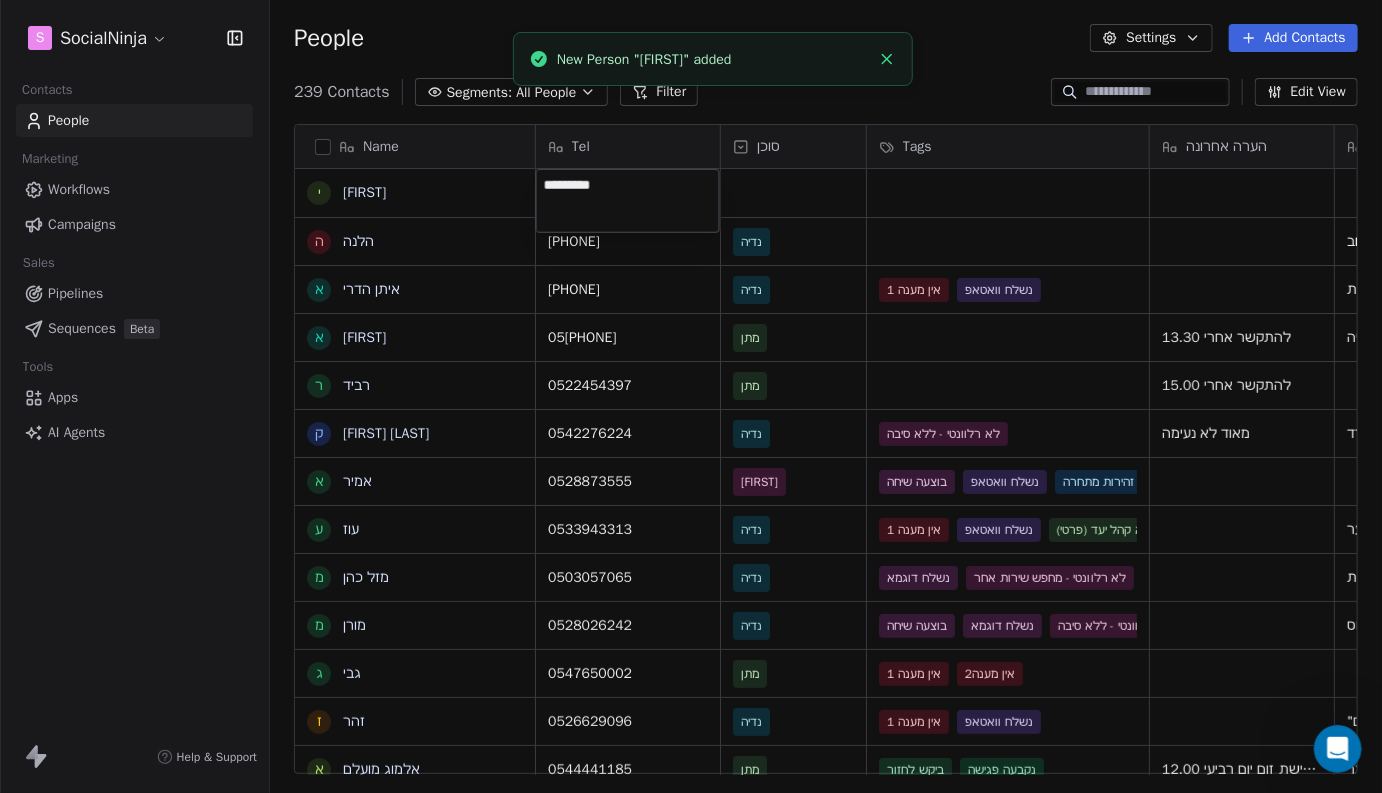 type on "**********" 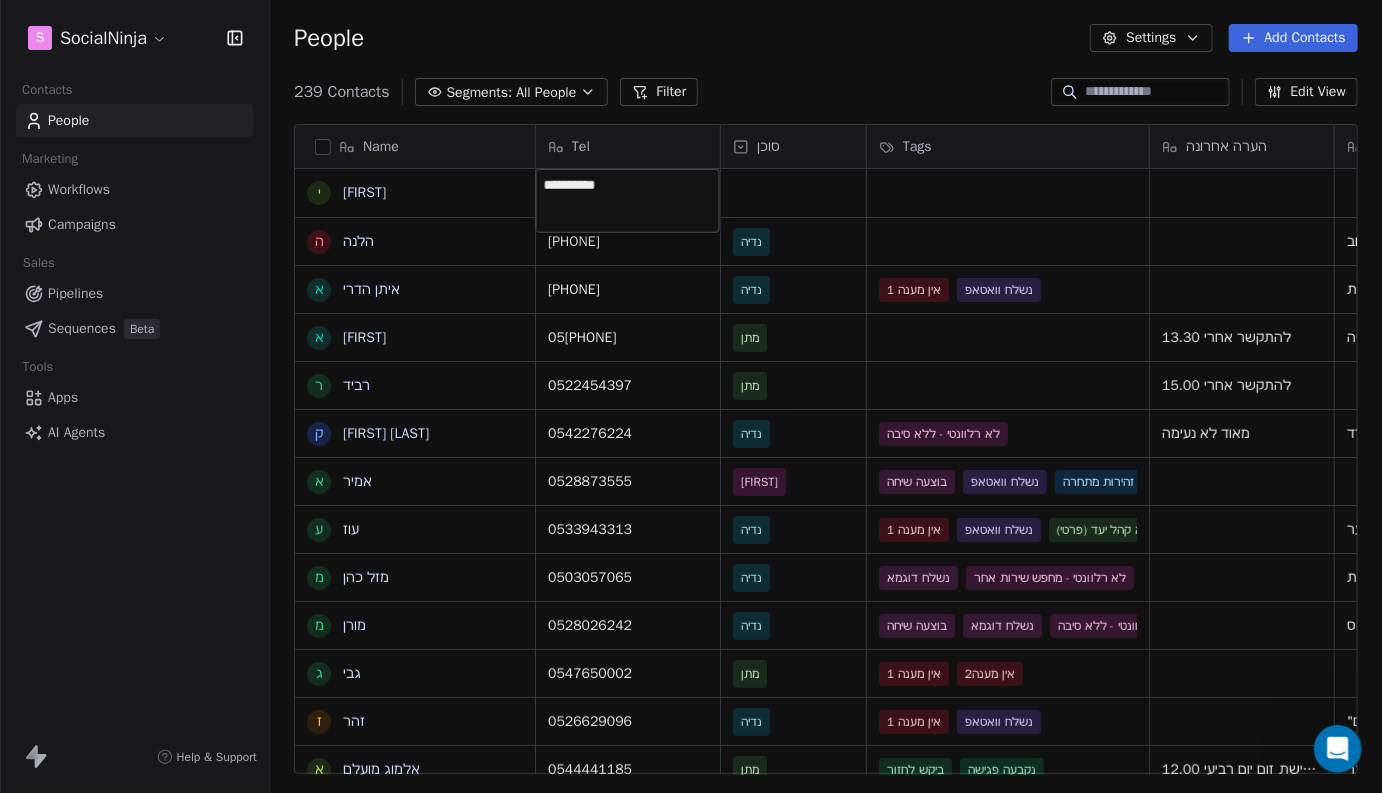 click on "Tel סוכן Tags הערה אחרונה שם חברה Email Created Date AST מקור Jul 13, 2025 04:21 PM [PHONE] נדיה סטודיו לאדריכלות ועיצוב [EMAIL] Jul 13, 2025 10:45 AM [PHONE] נדיה 0543280838   ×" at bounding box center [691, 396] 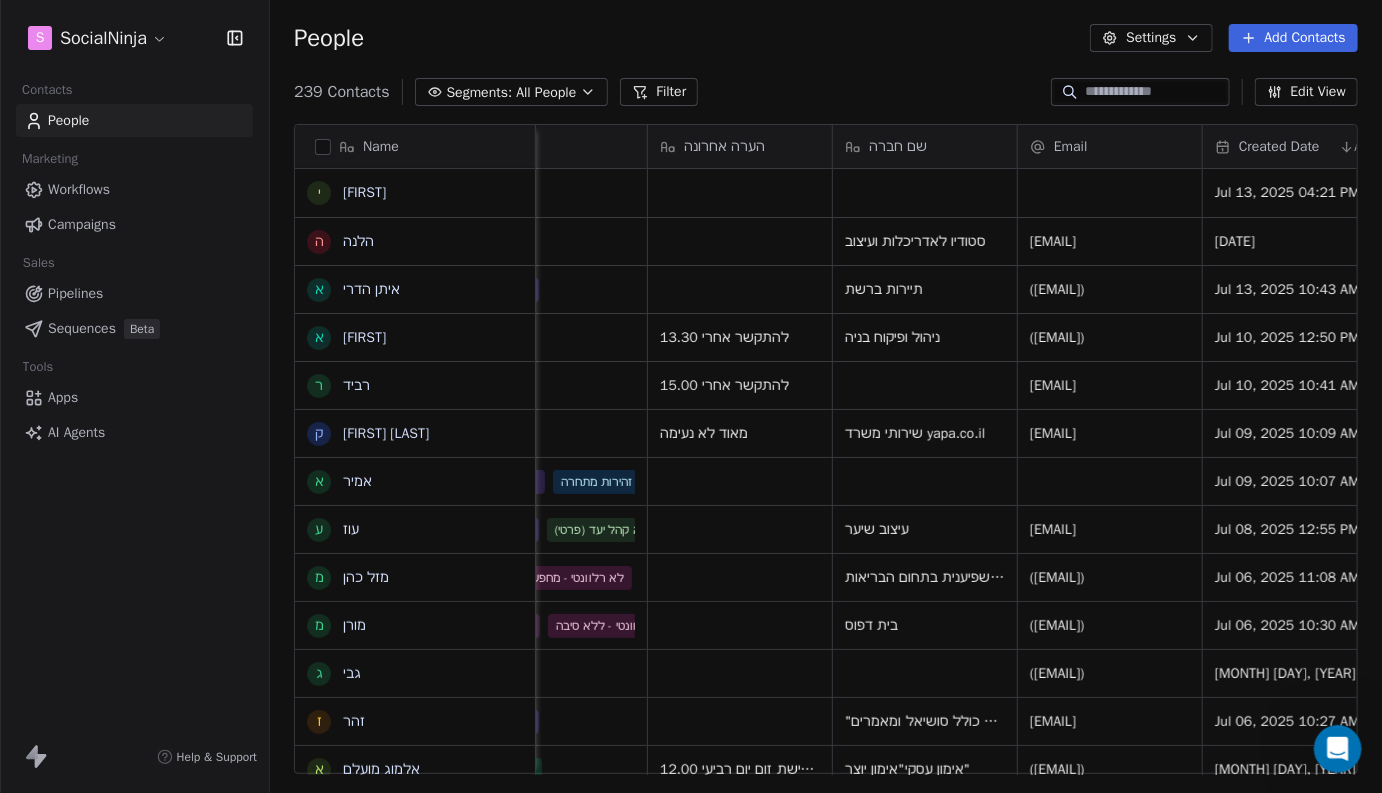 scroll, scrollTop: 0, scrollLeft: 512, axis: horizontal 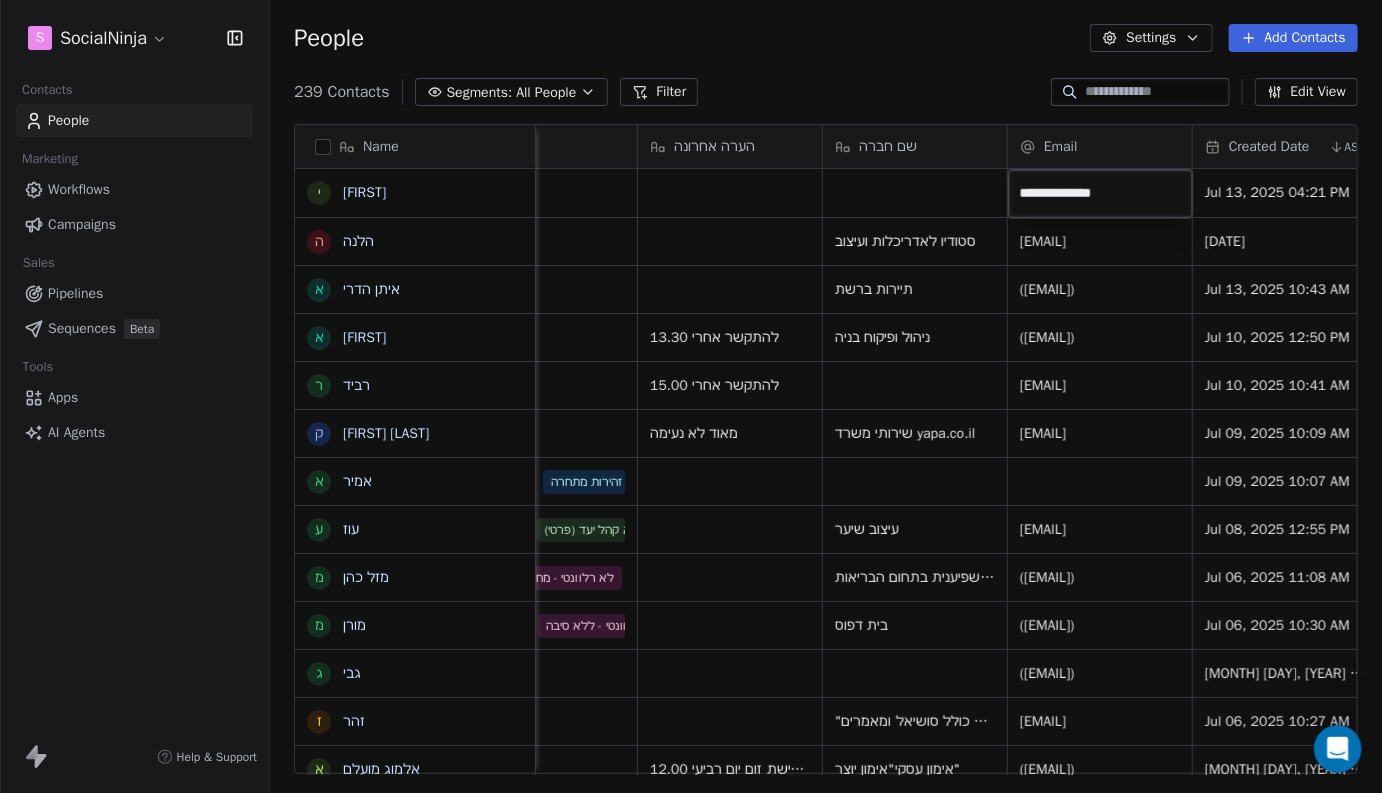 type on "**********" 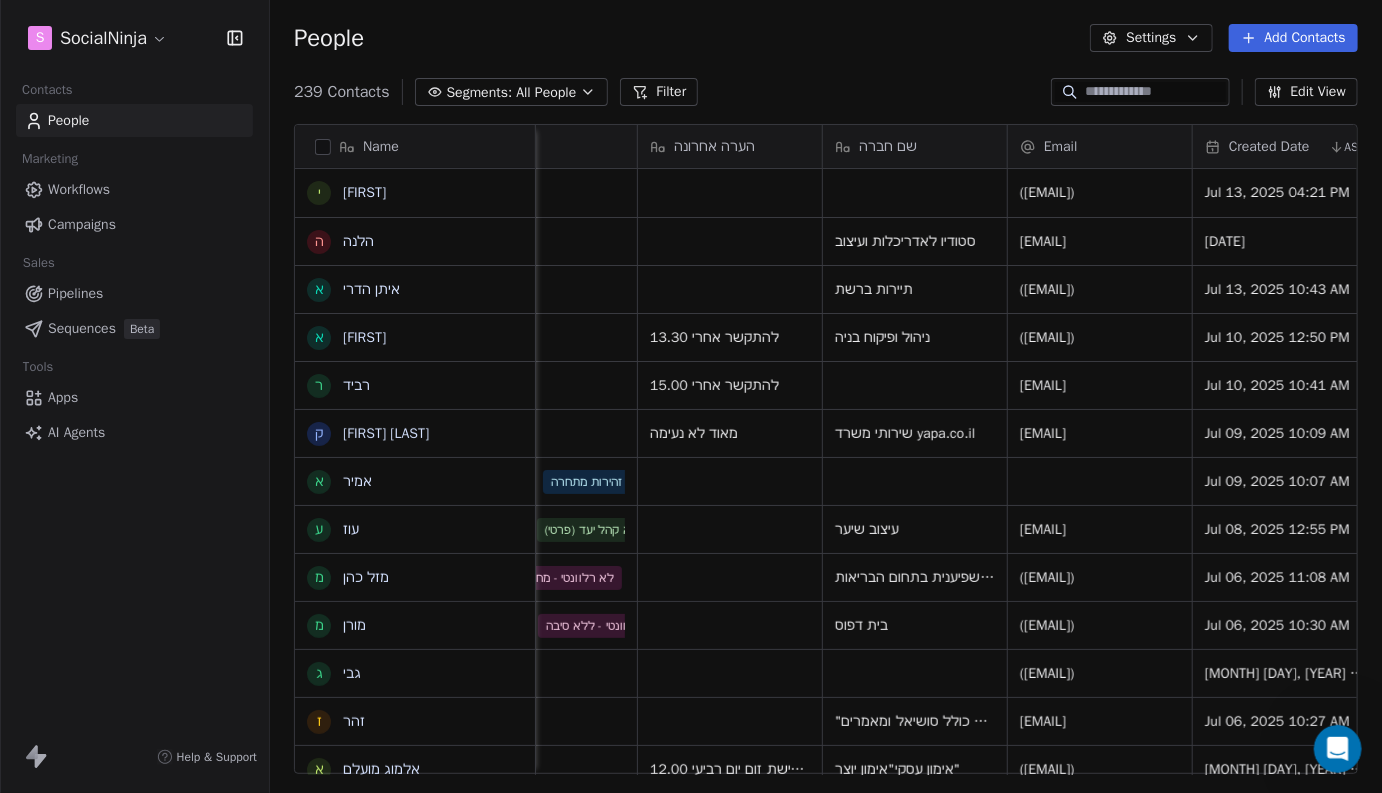 click on "Workflows" at bounding box center [79, 189] 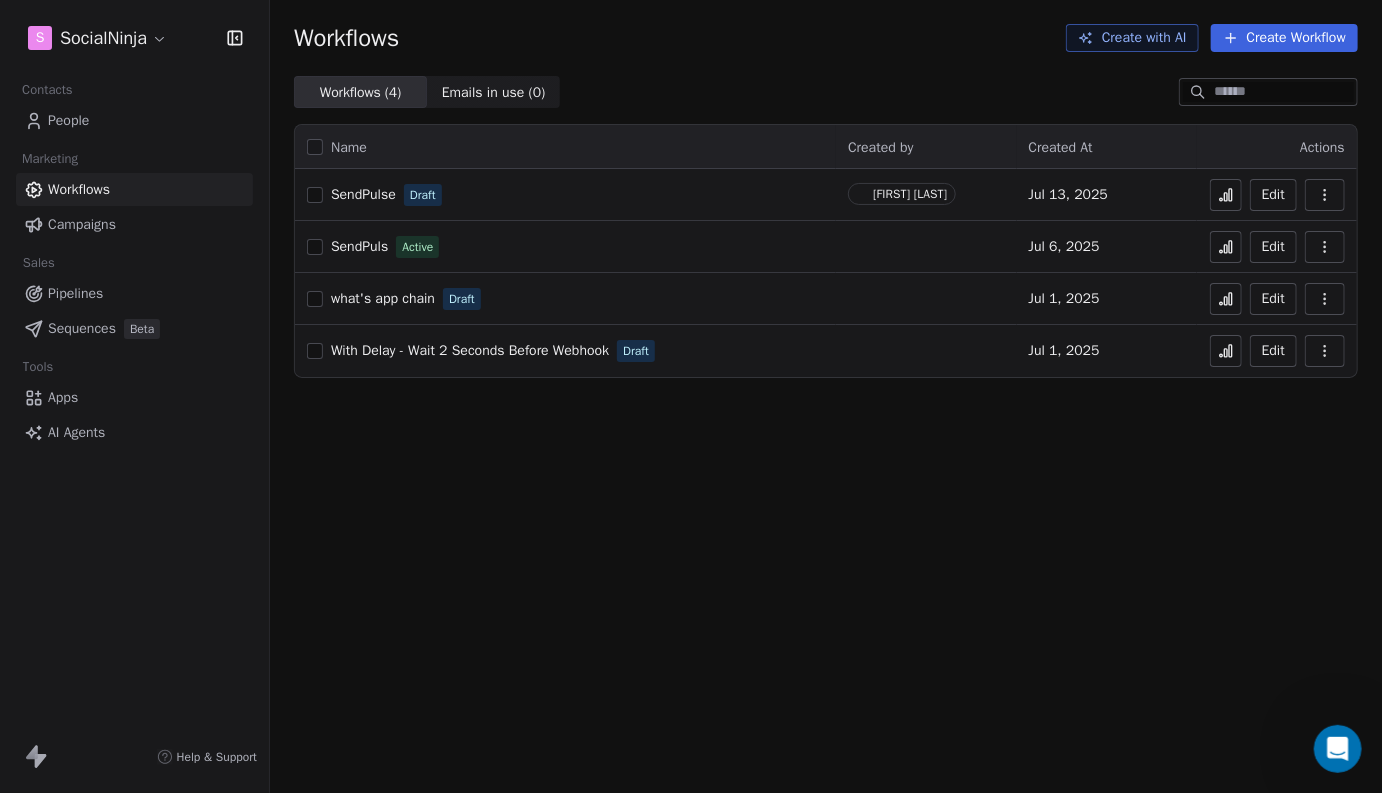 scroll, scrollTop: 0, scrollLeft: 0, axis: both 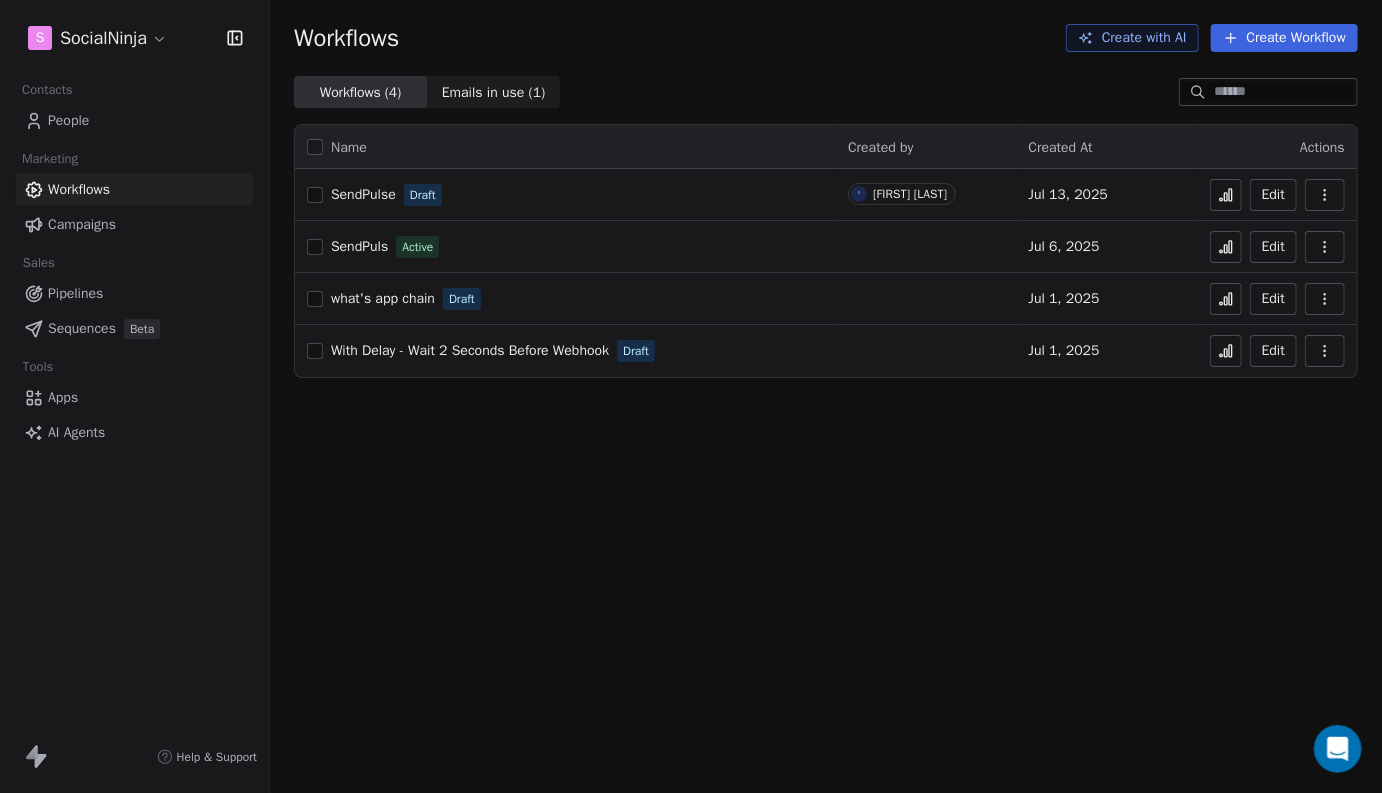 click on "SendPulse" at bounding box center (363, 194) 